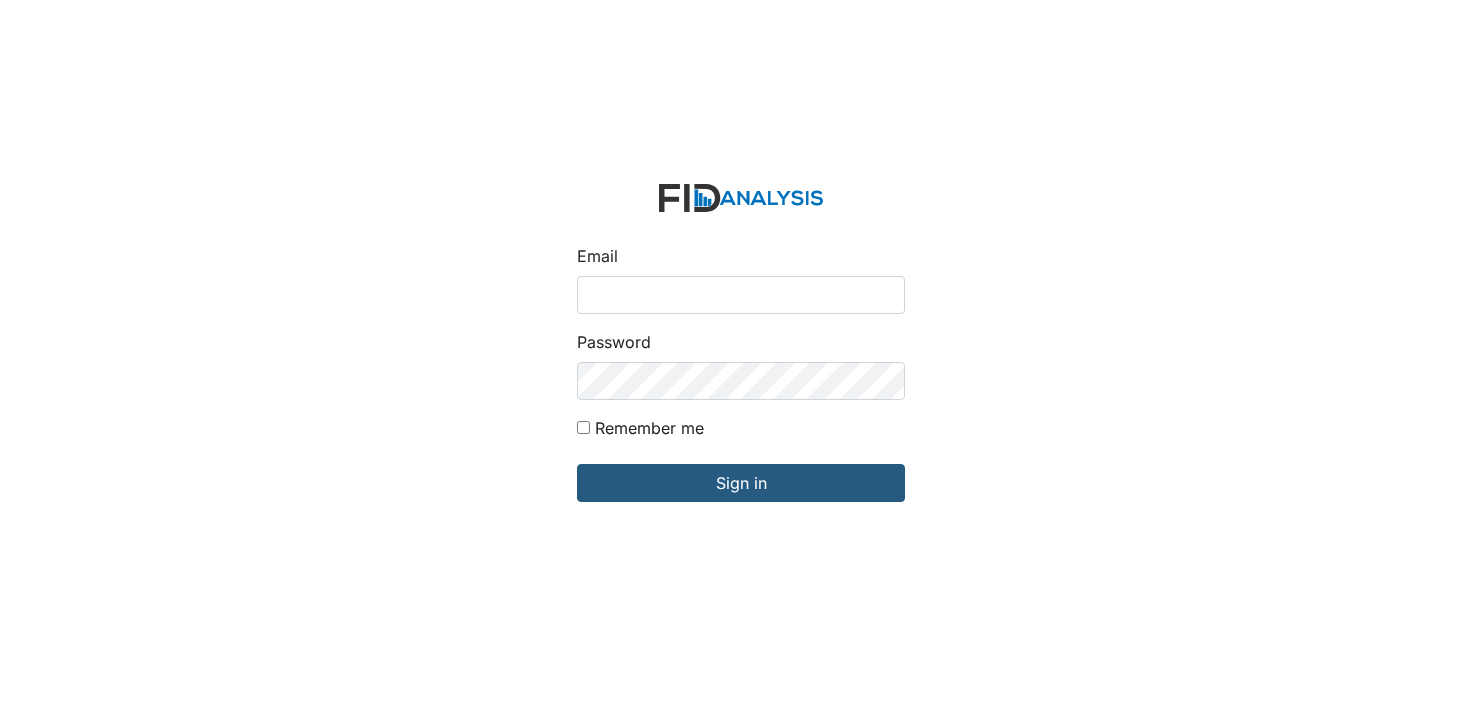 scroll, scrollTop: 0, scrollLeft: 0, axis: both 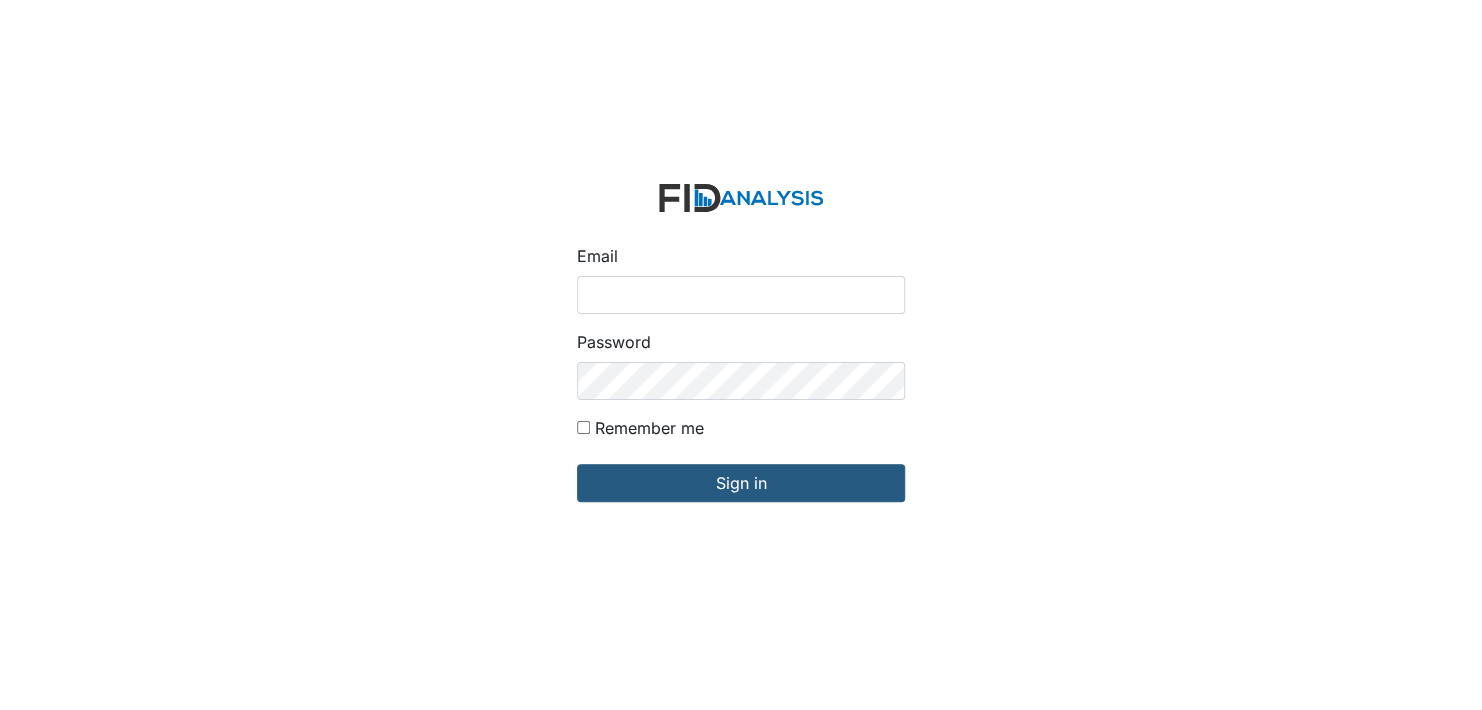 type on "[EMAIL]" 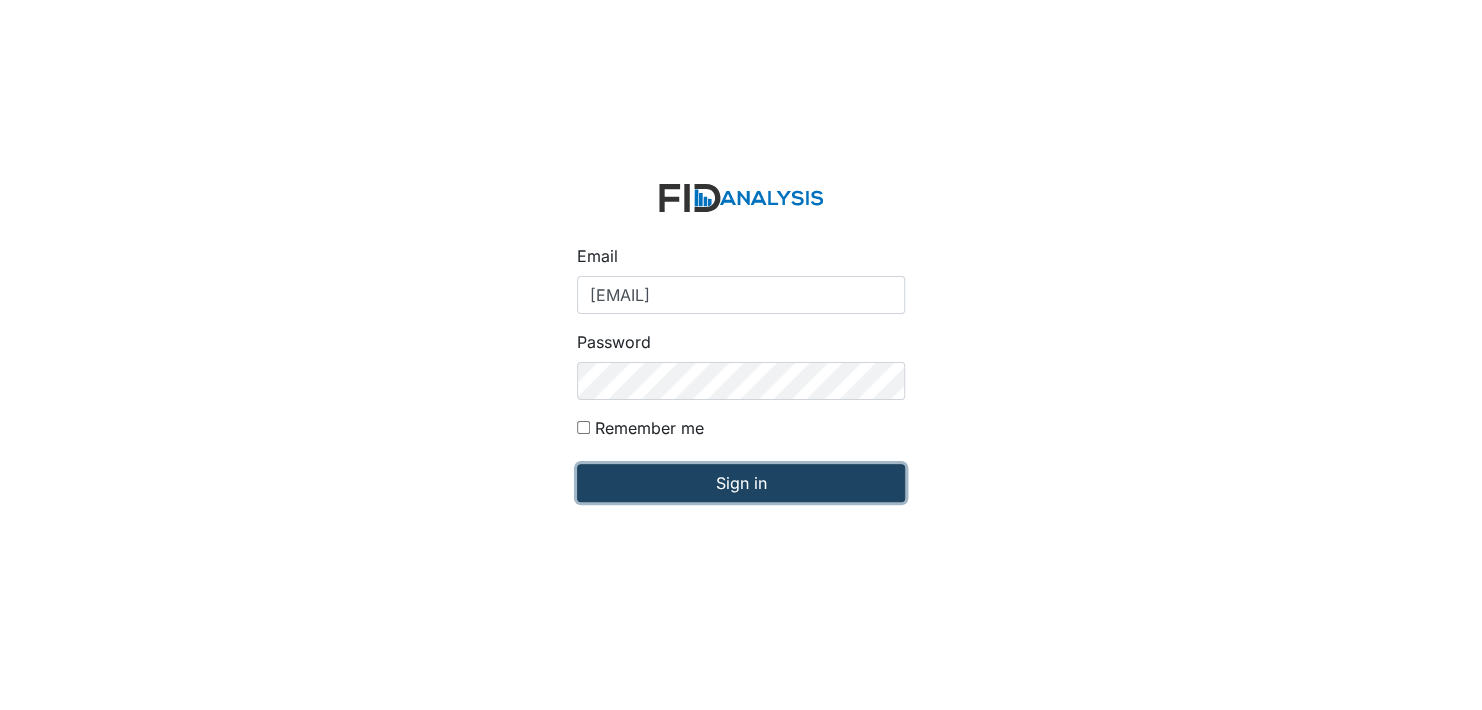 click on "Sign in" at bounding box center (741, 483) 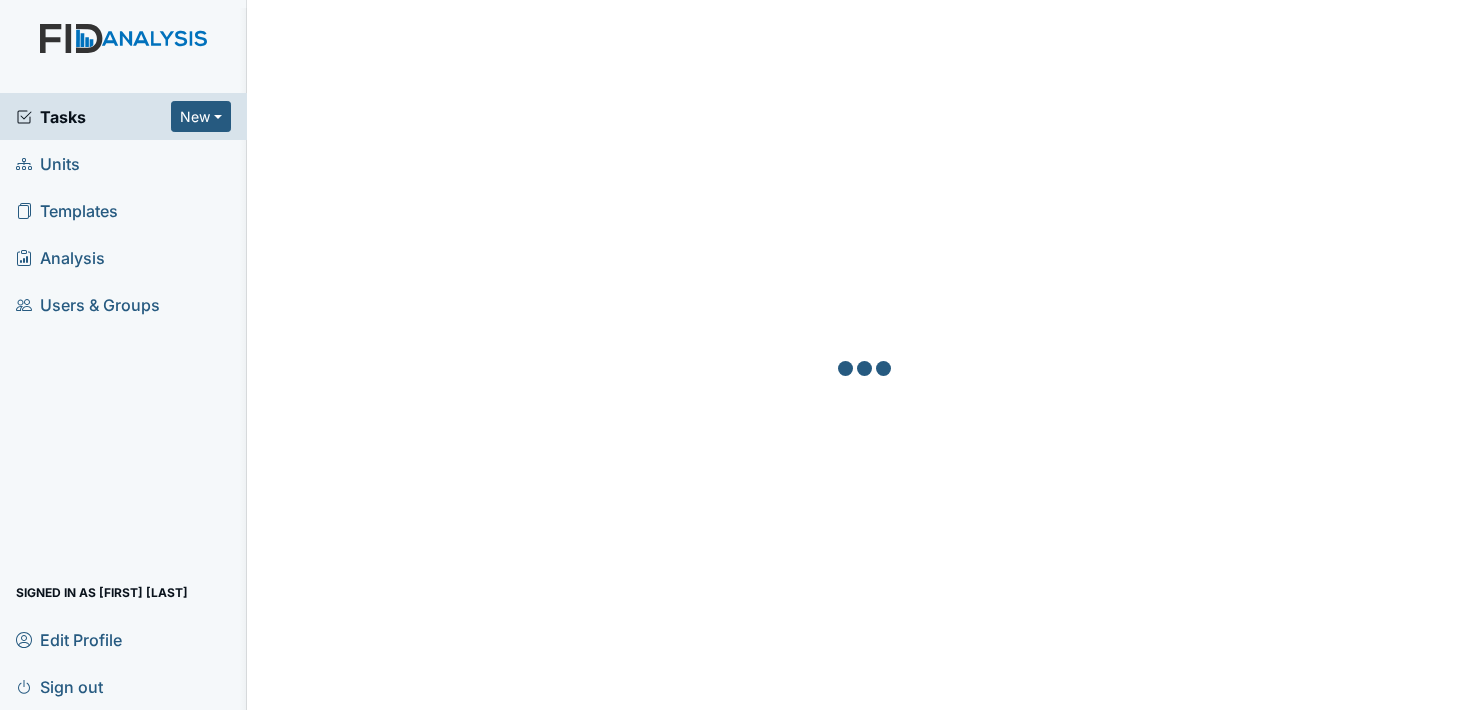 scroll, scrollTop: 0, scrollLeft: 0, axis: both 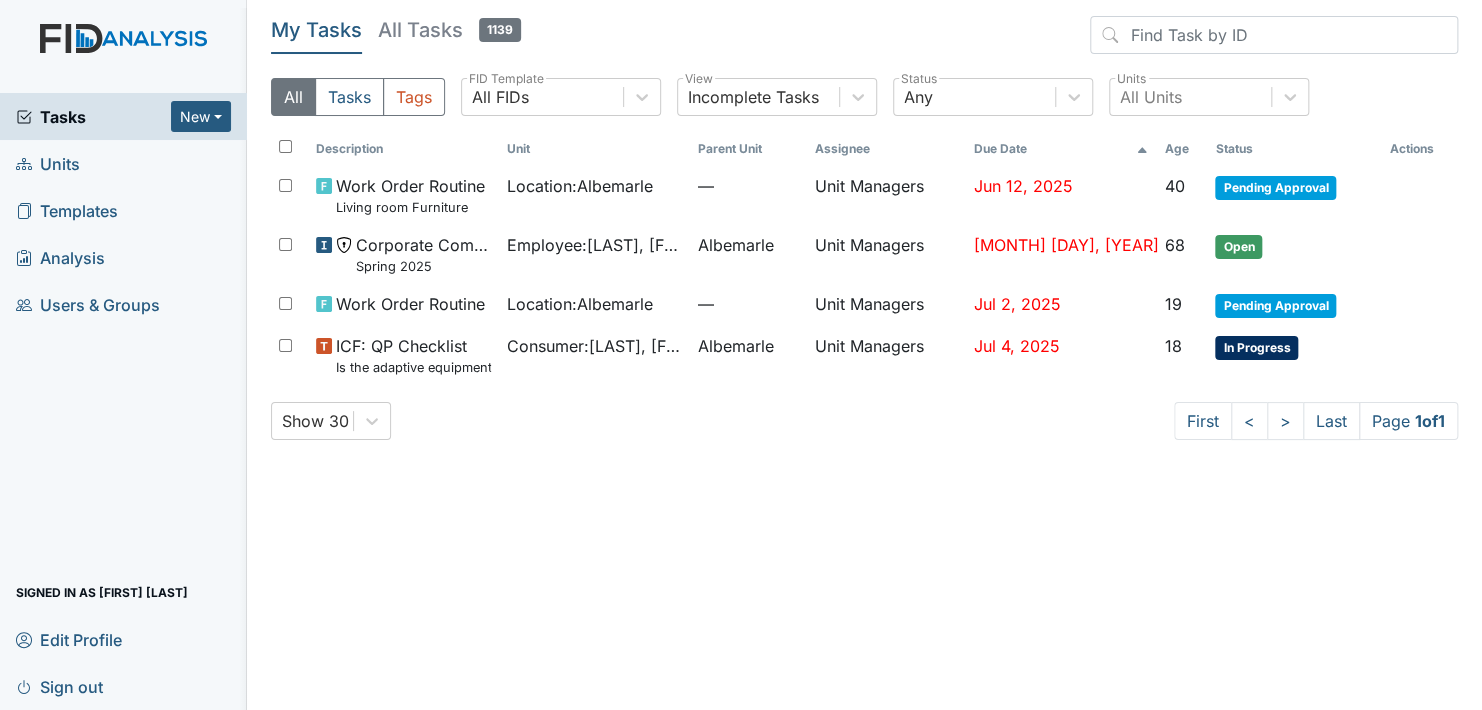 click on "Units" at bounding box center (123, 163) 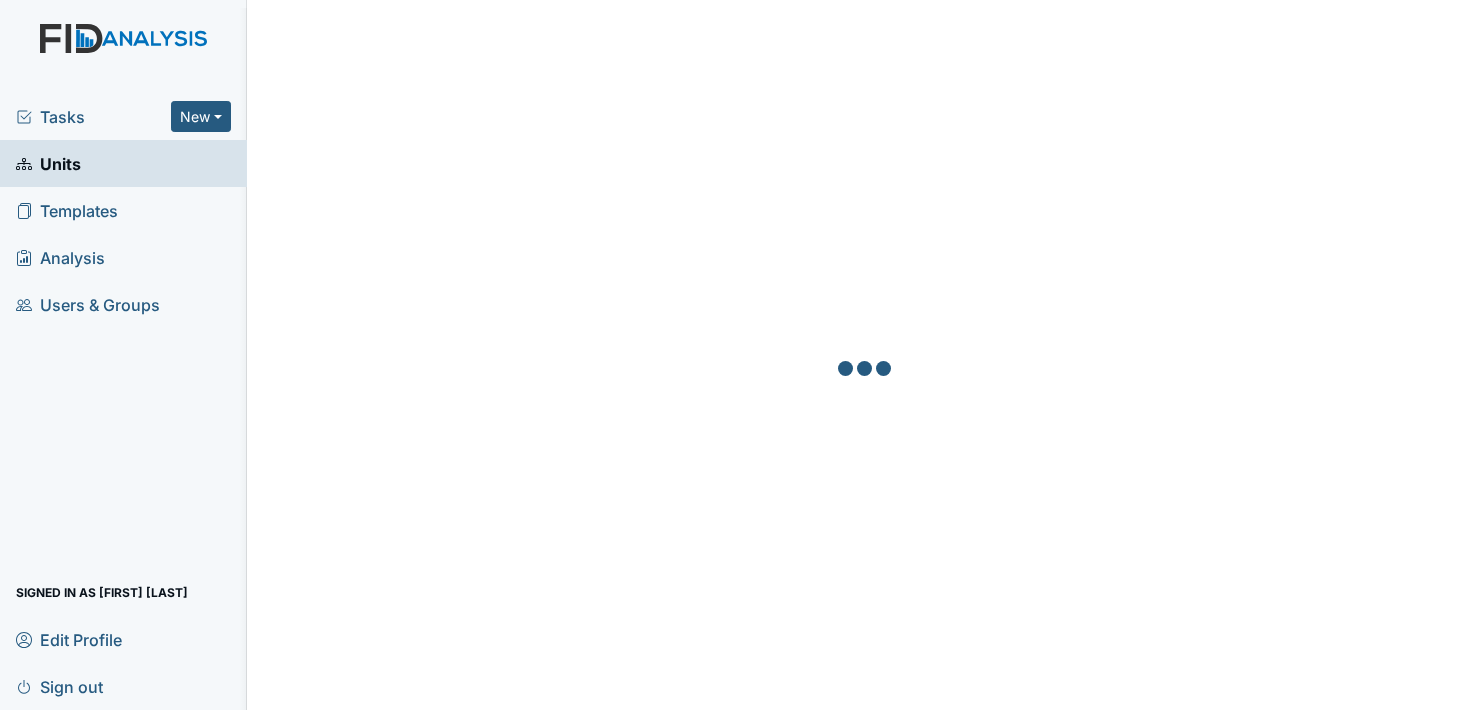 scroll, scrollTop: 0, scrollLeft: 0, axis: both 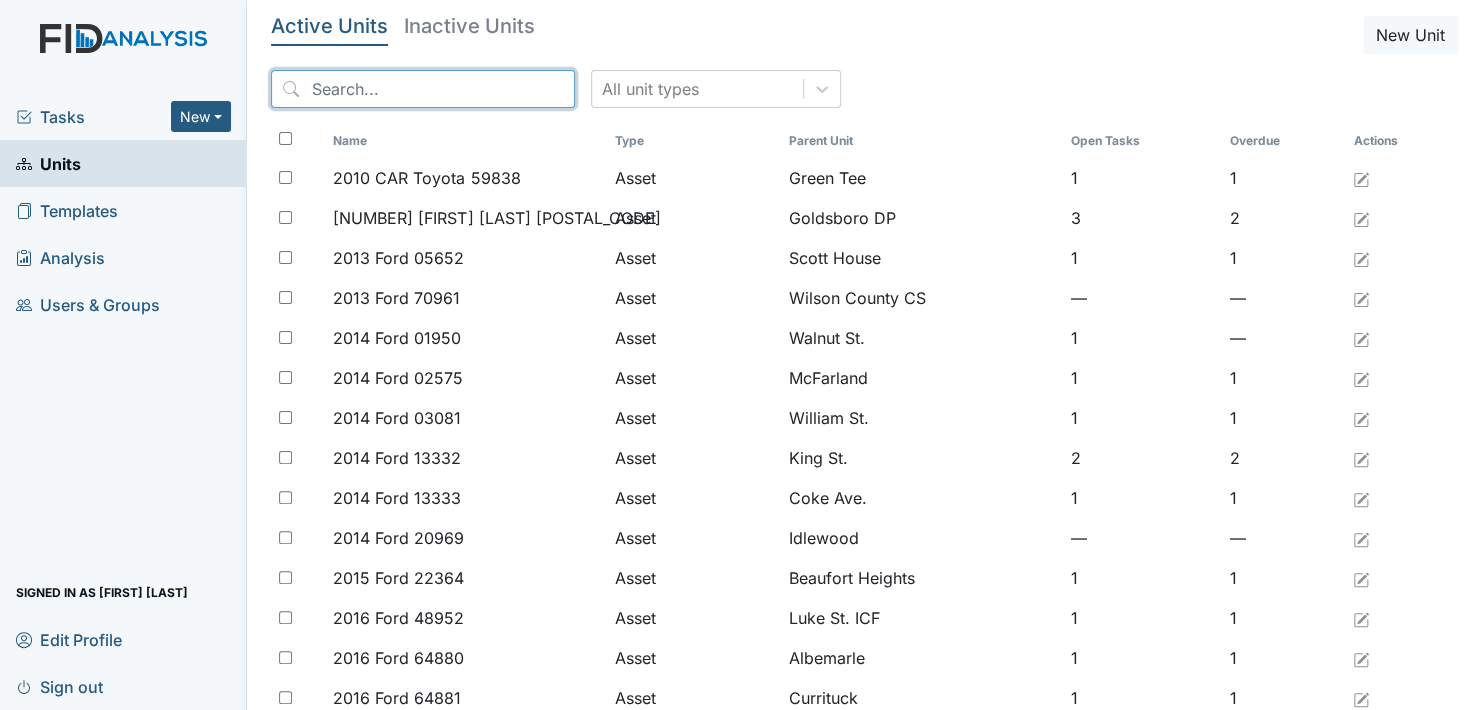 click at bounding box center (423, 89) 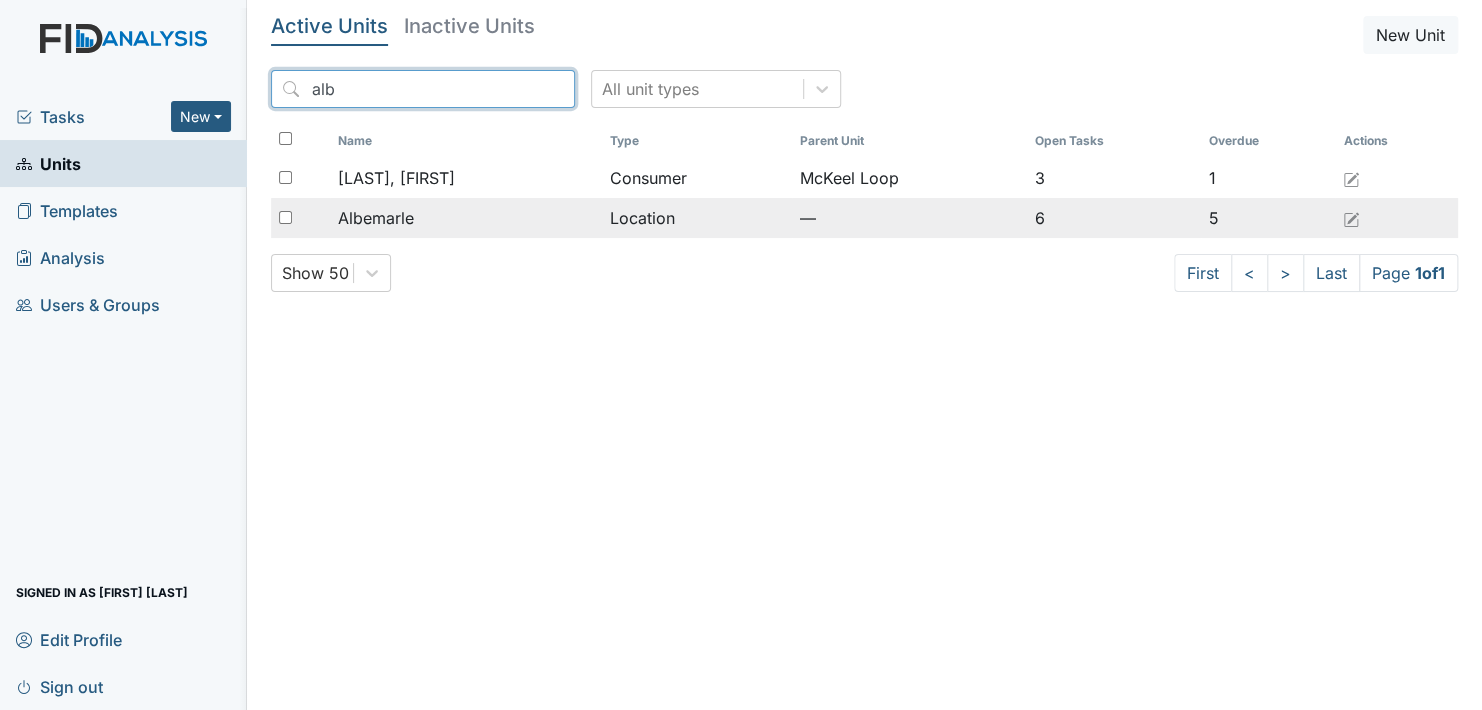 type on "alb" 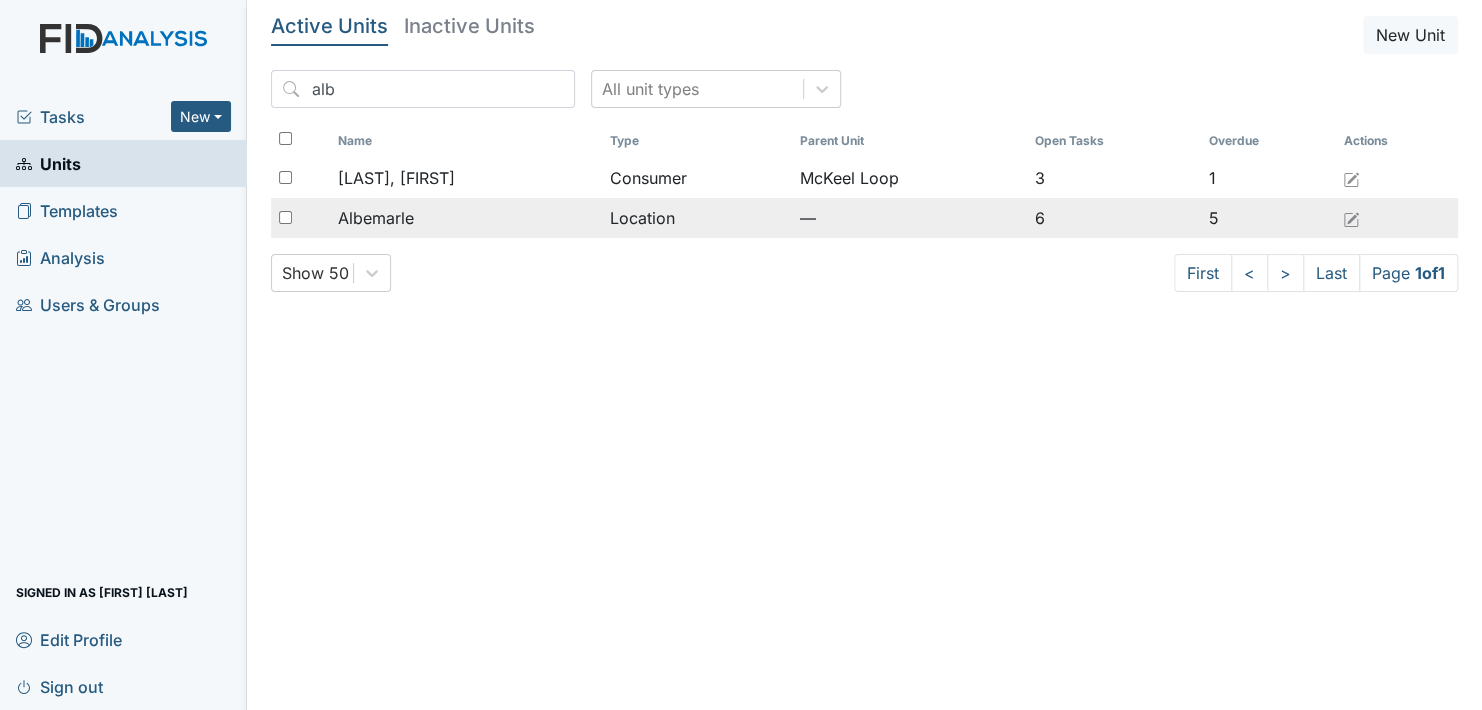 click on "Albemarle" at bounding box center (396, 178) 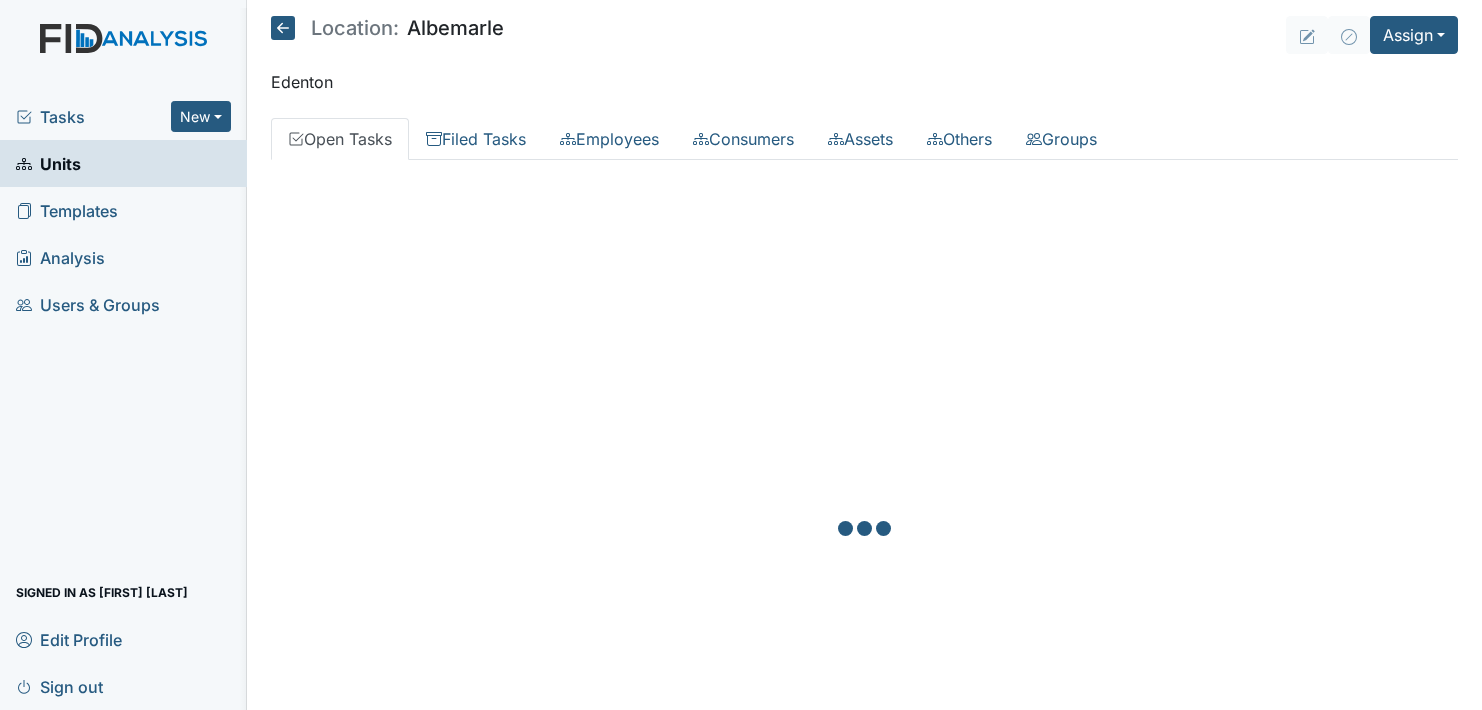scroll, scrollTop: 0, scrollLeft: 0, axis: both 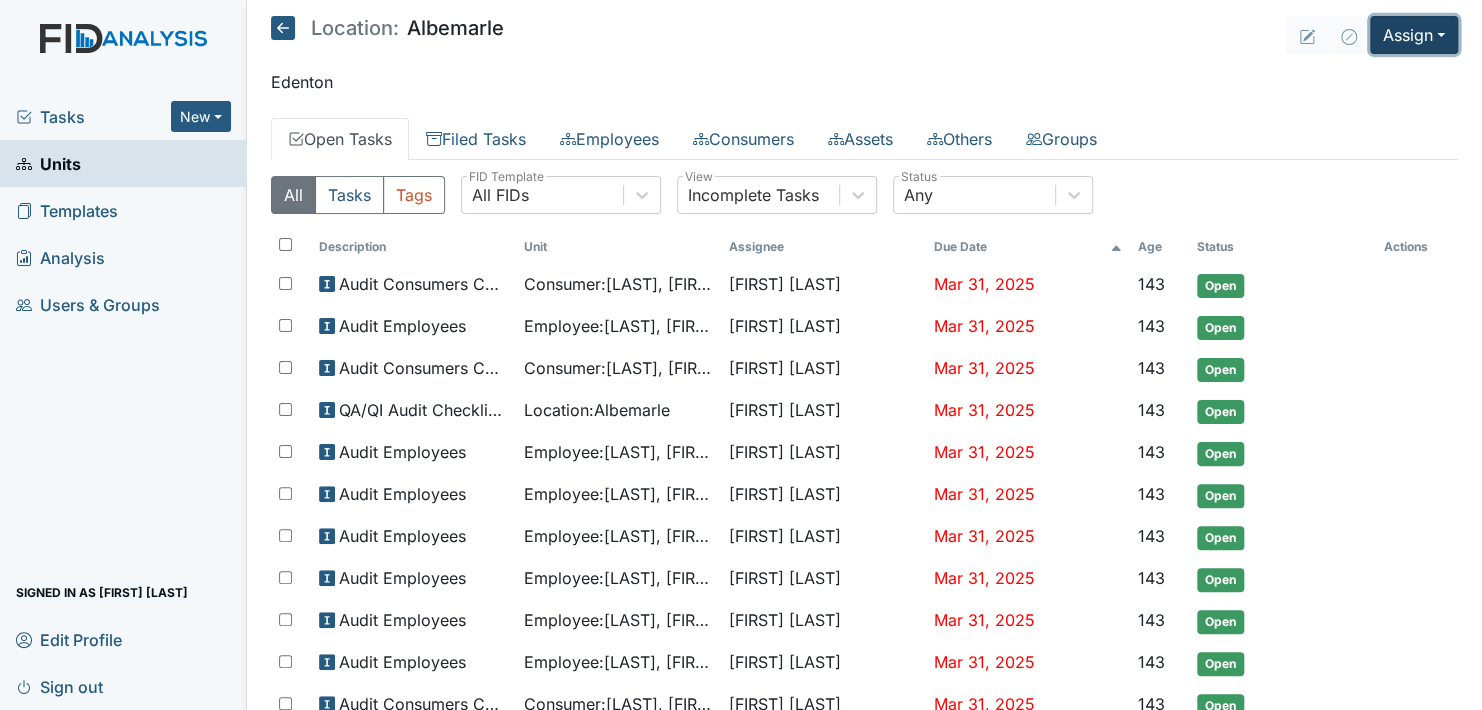click on "Assign" at bounding box center (1414, 35) 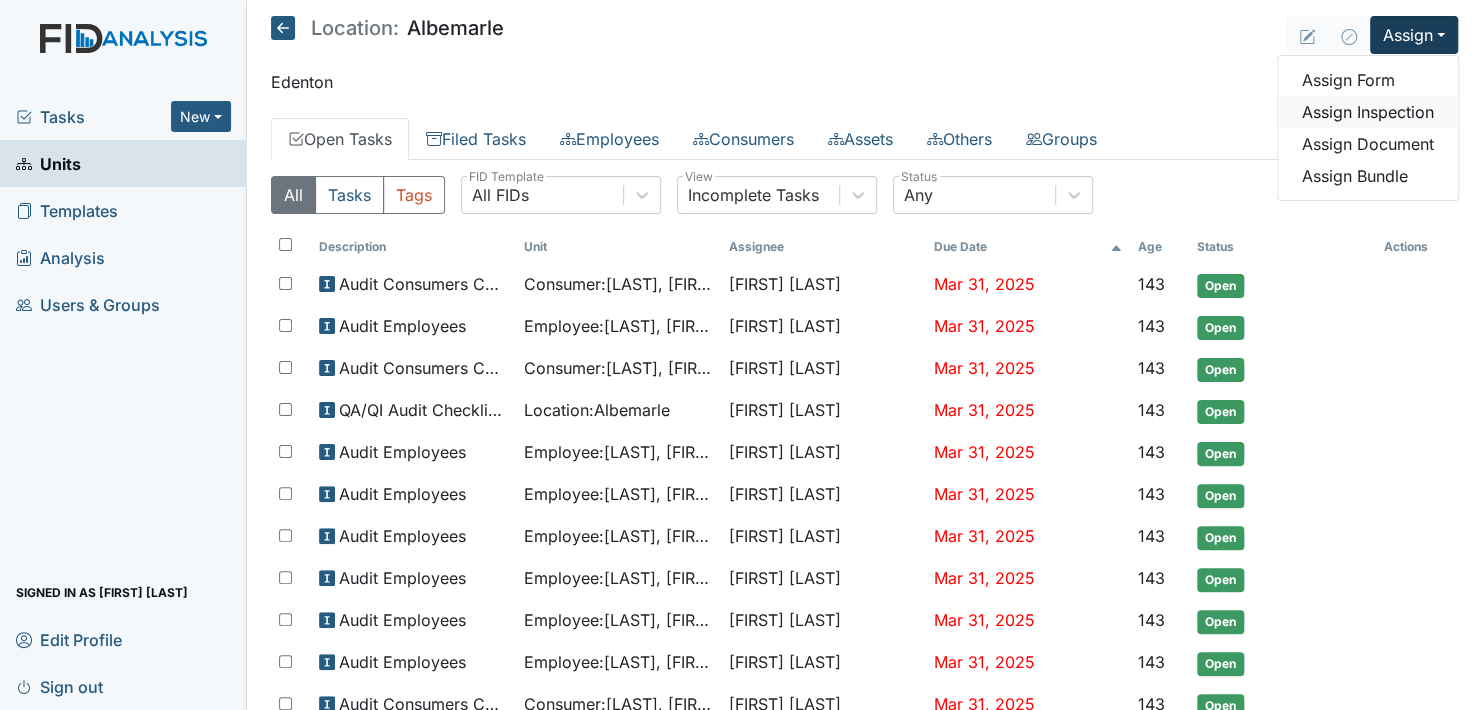 click on "Assign Inspection" at bounding box center [1368, 112] 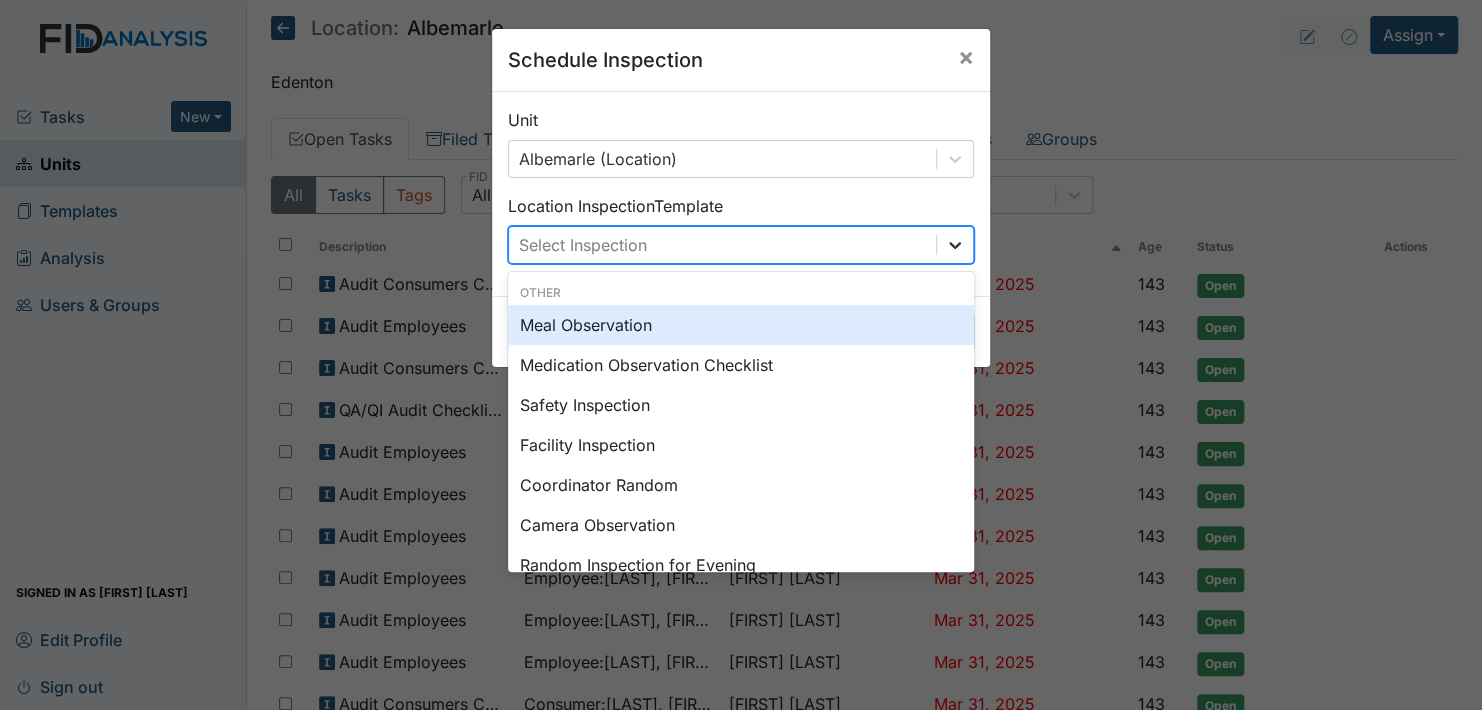 click at bounding box center (955, 245) 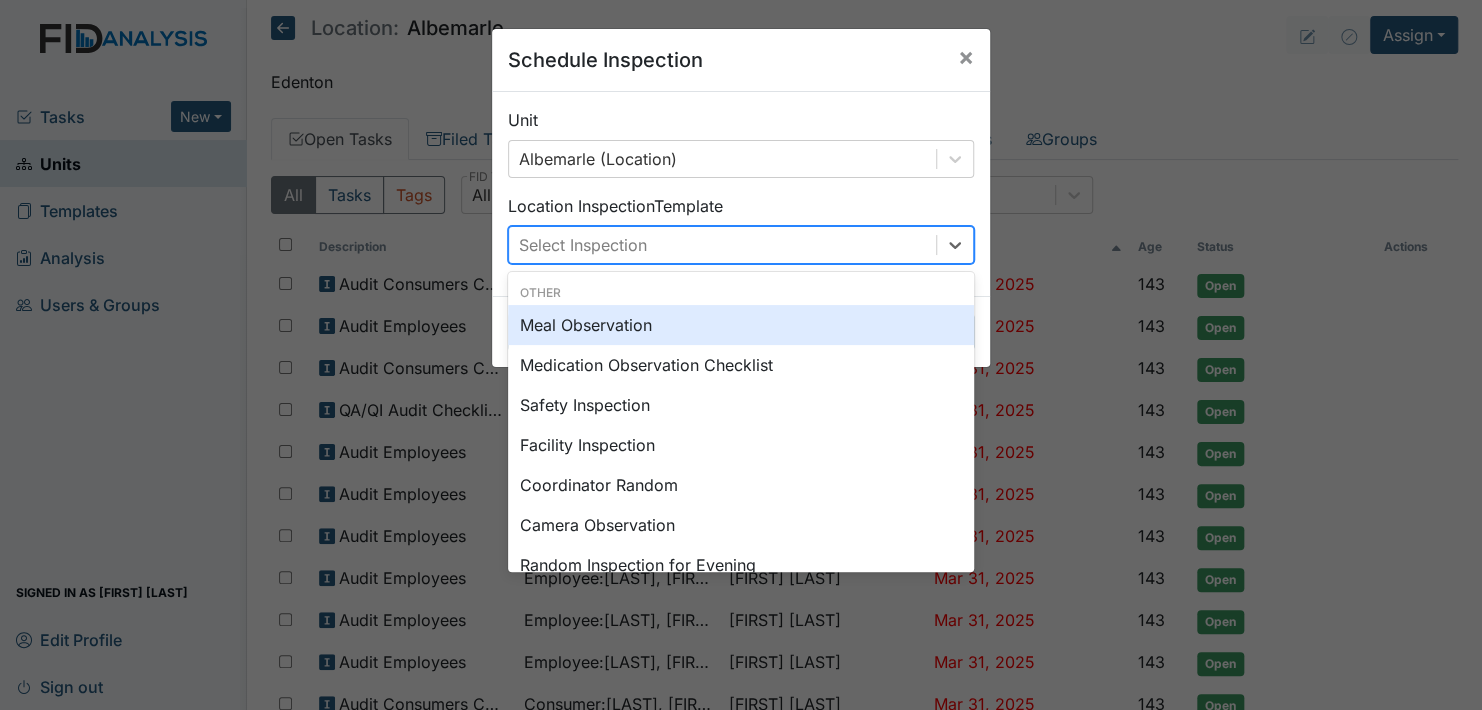 click on "Meal Observation" at bounding box center (741, 325) 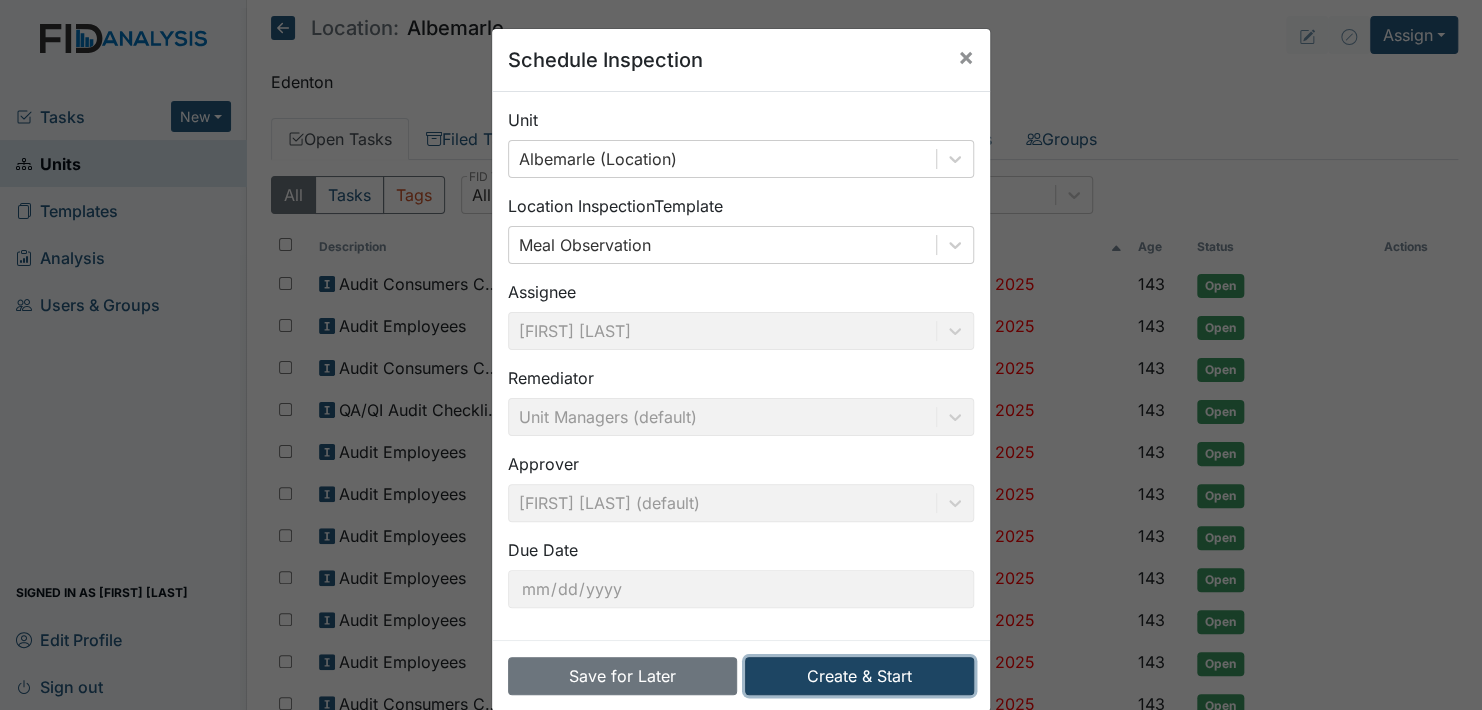 click on "Create & Start" at bounding box center (859, 676) 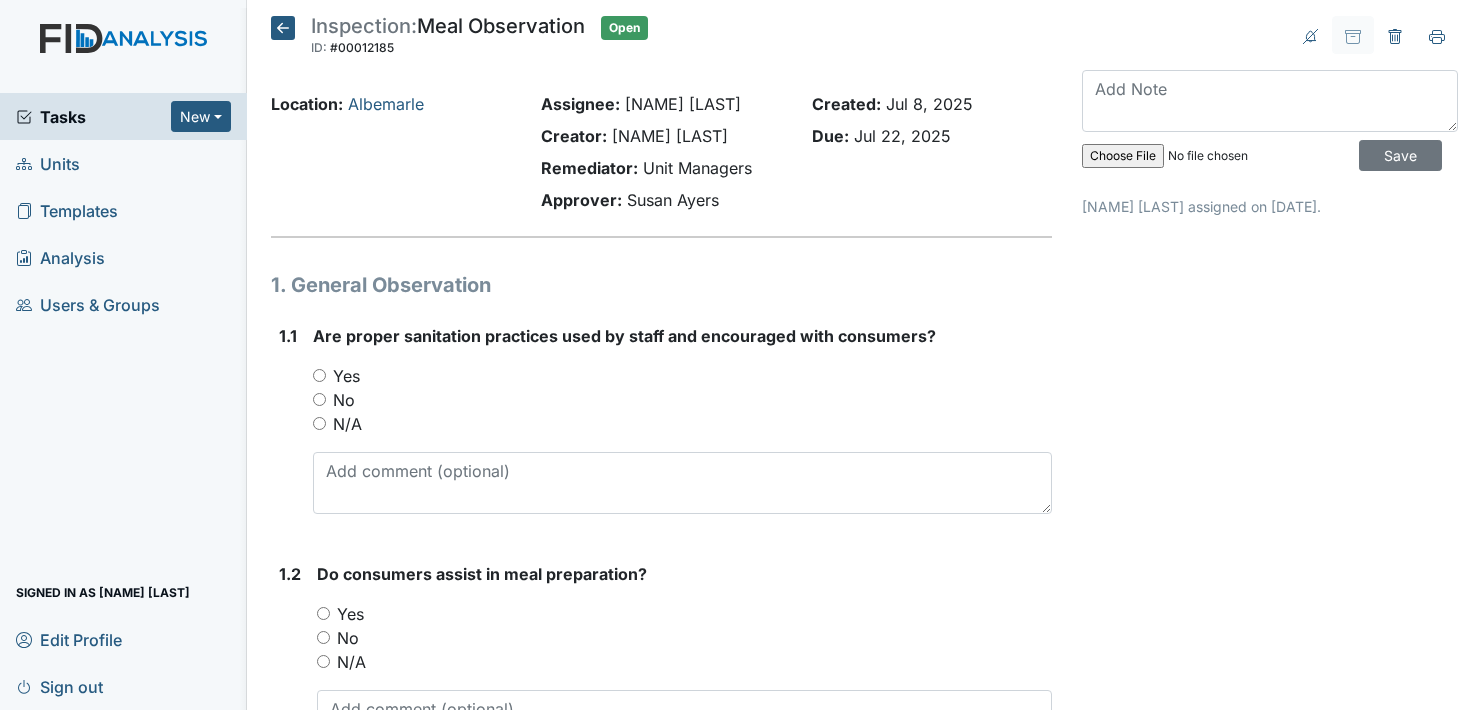 scroll, scrollTop: 0, scrollLeft: 0, axis: both 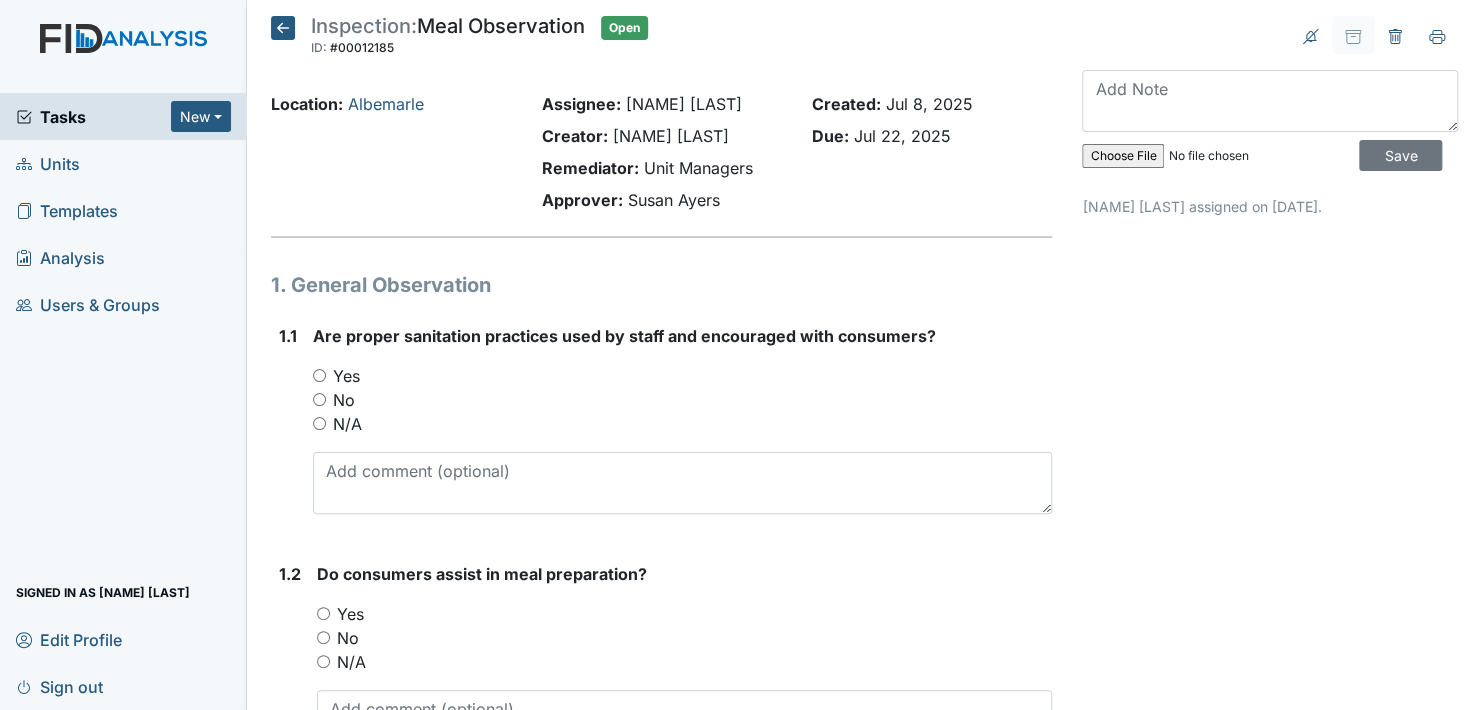 click on "Yes" at bounding box center (319, 375) 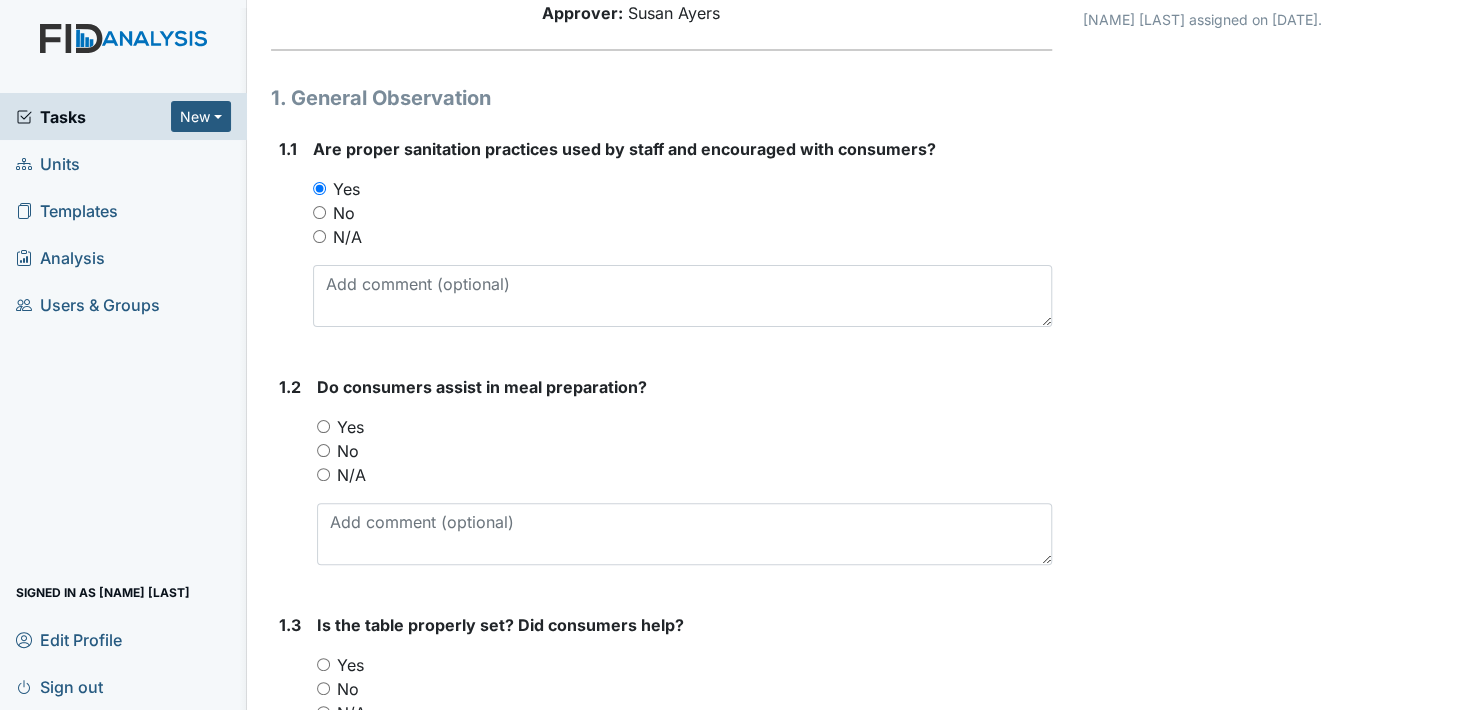 scroll, scrollTop: 200, scrollLeft: 0, axis: vertical 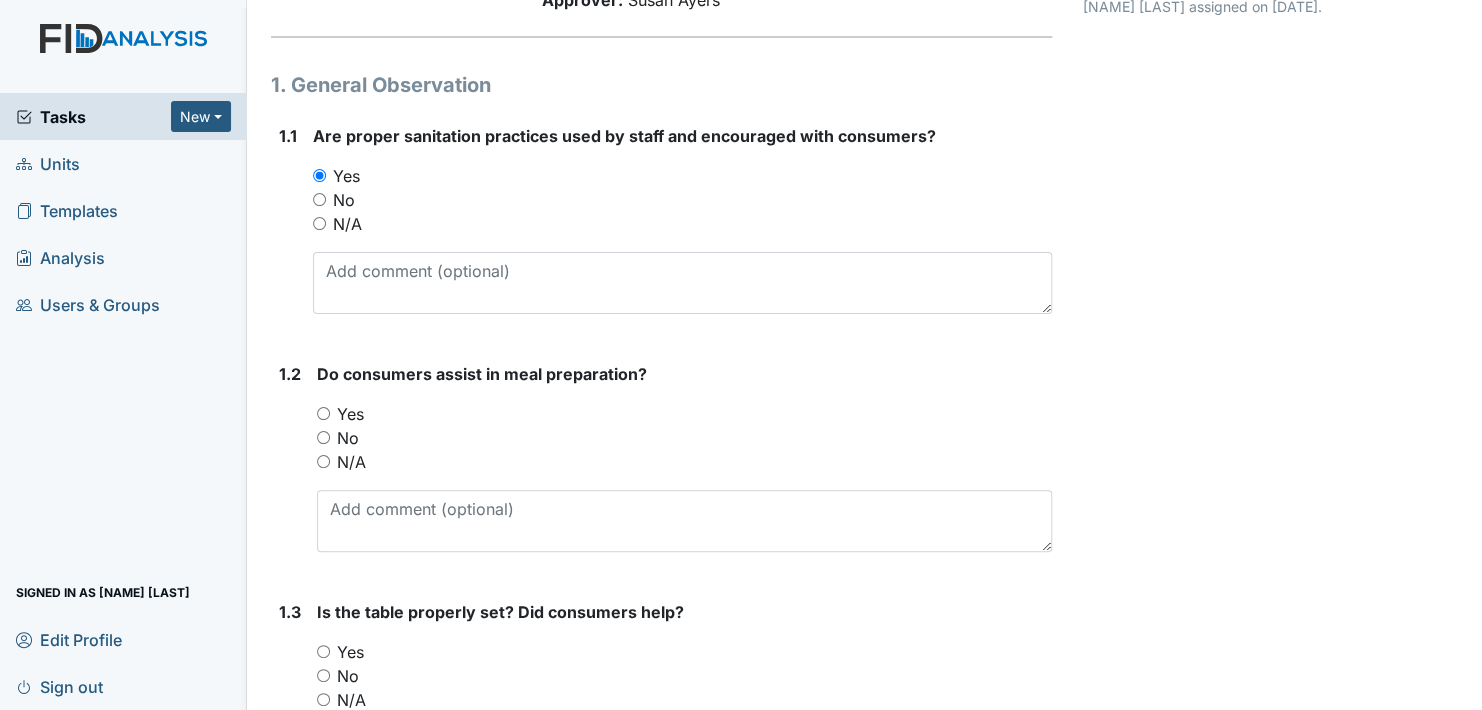 click on "Yes" at bounding box center [323, 413] 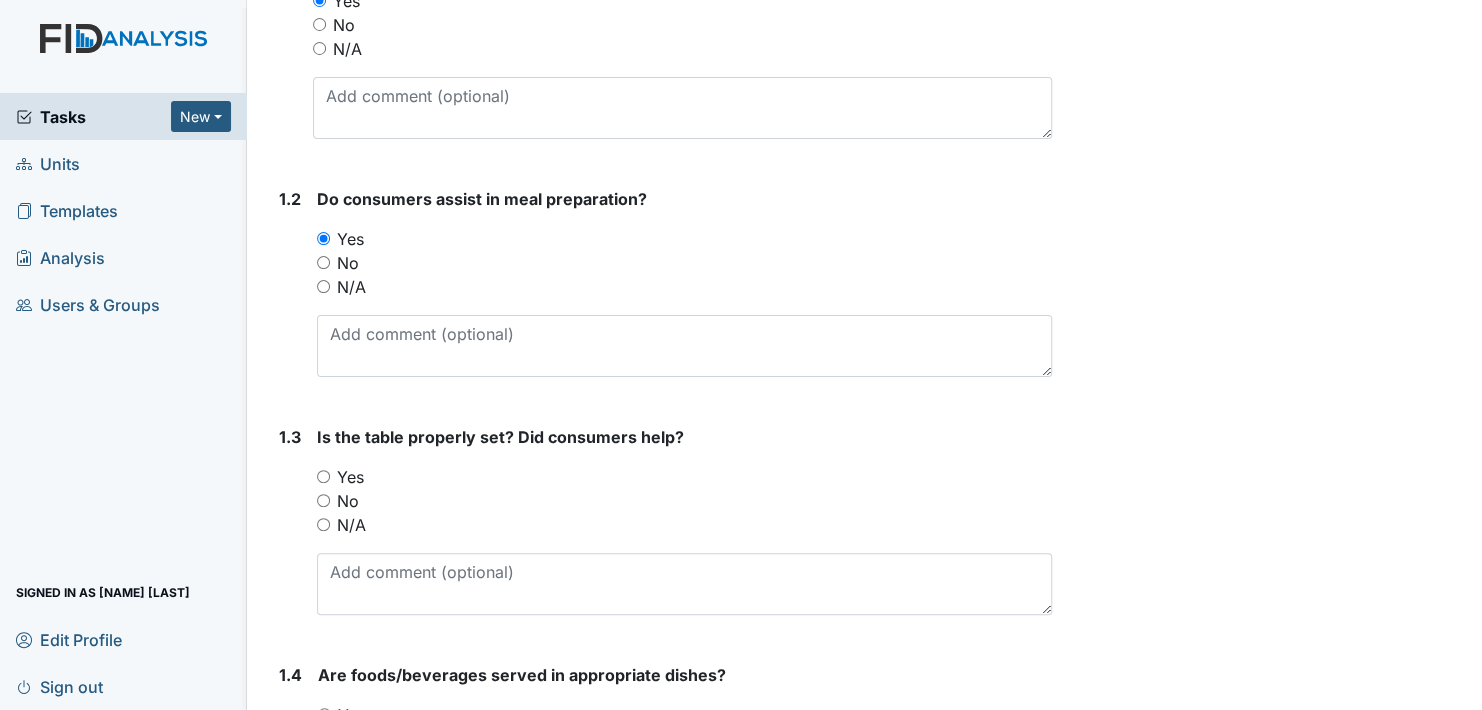scroll, scrollTop: 400, scrollLeft: 0, axis: vertical 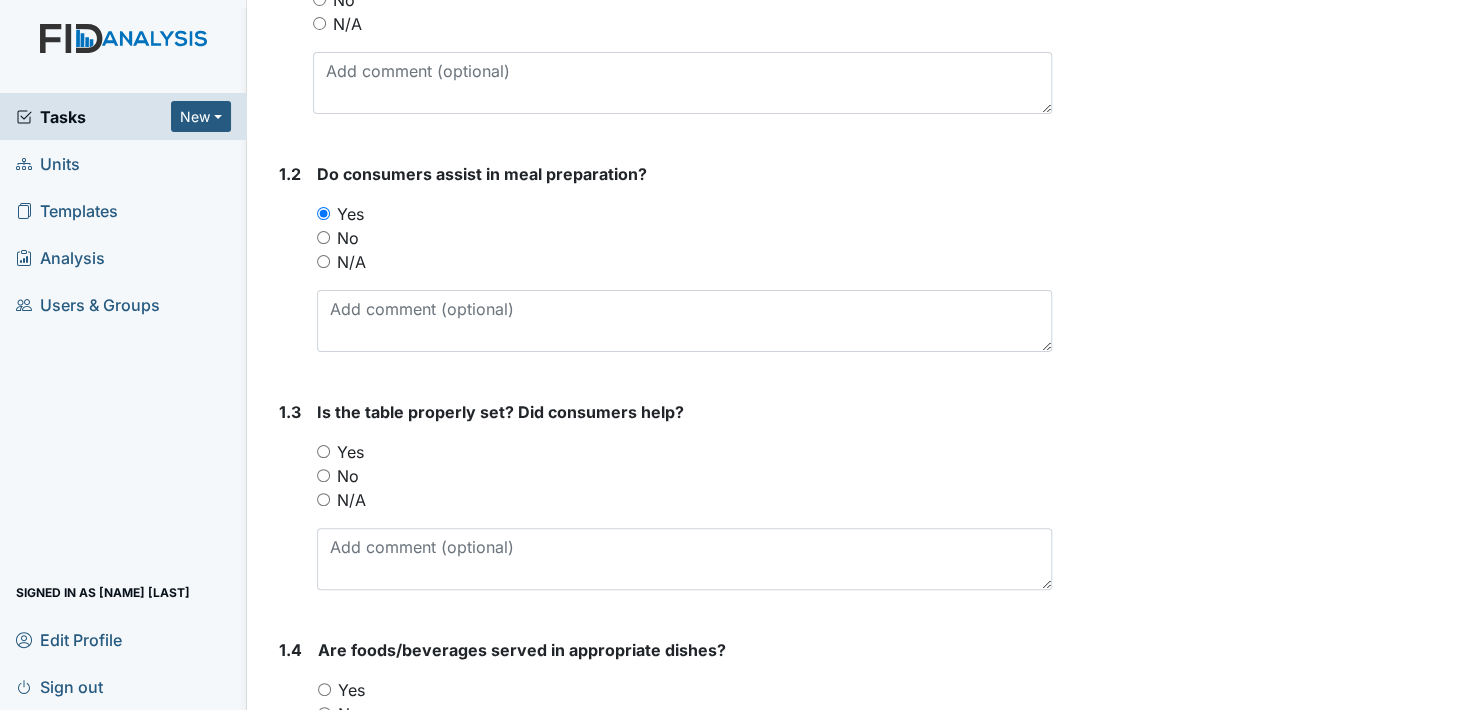 click on "Yes" at bounding box center (323, 451) 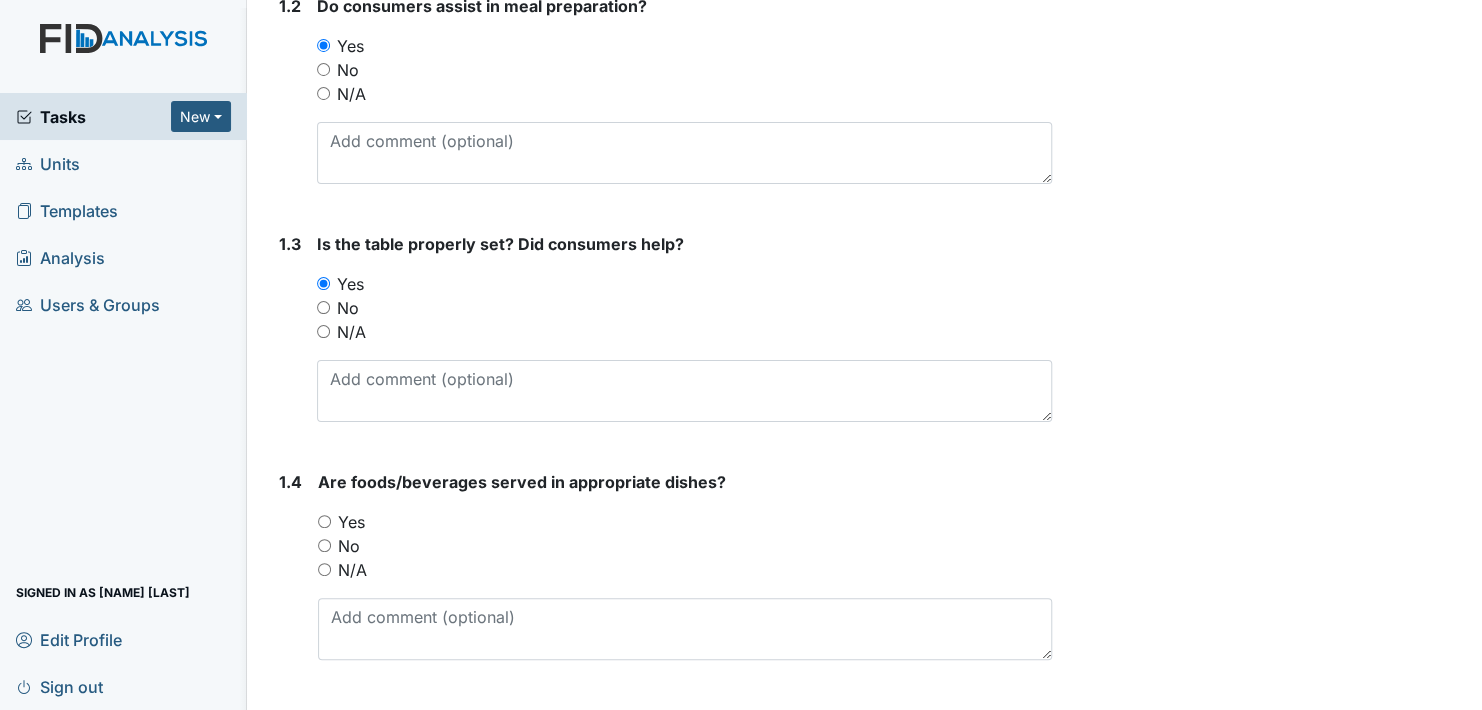 scroll, scrollTop: 600, scrollLeft: 0, axis: vertical 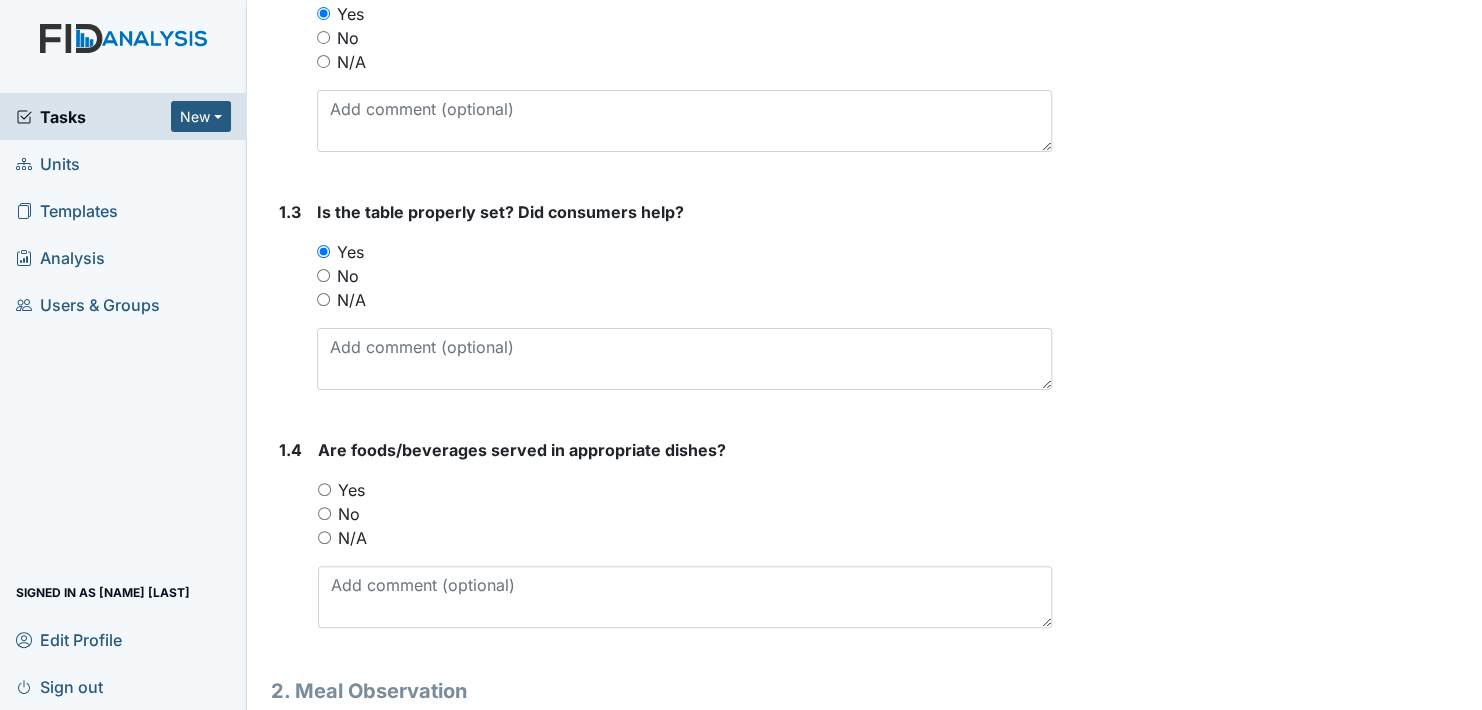click on "Yes" at bounding box center [324, 489] 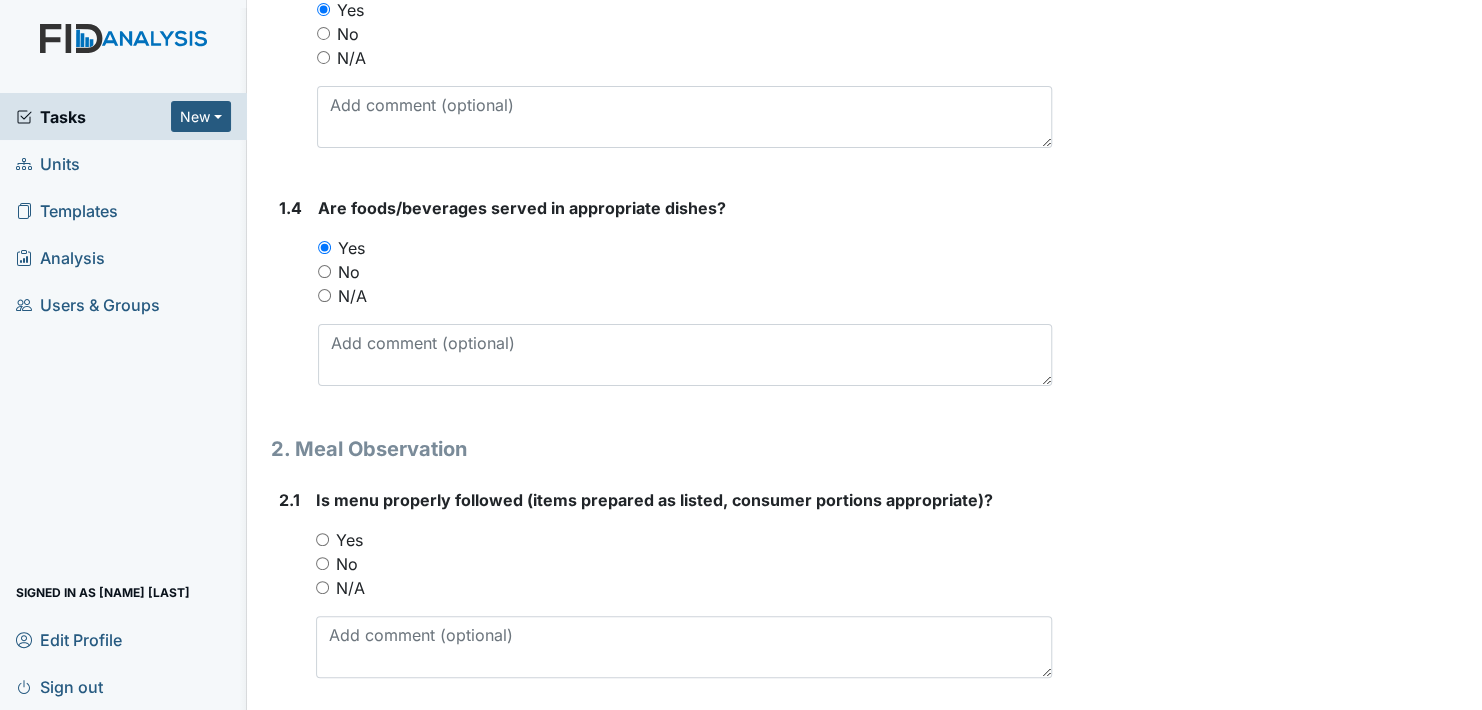 scroll, scrollTop: 900, scrollLeft: 0, axis: vertical 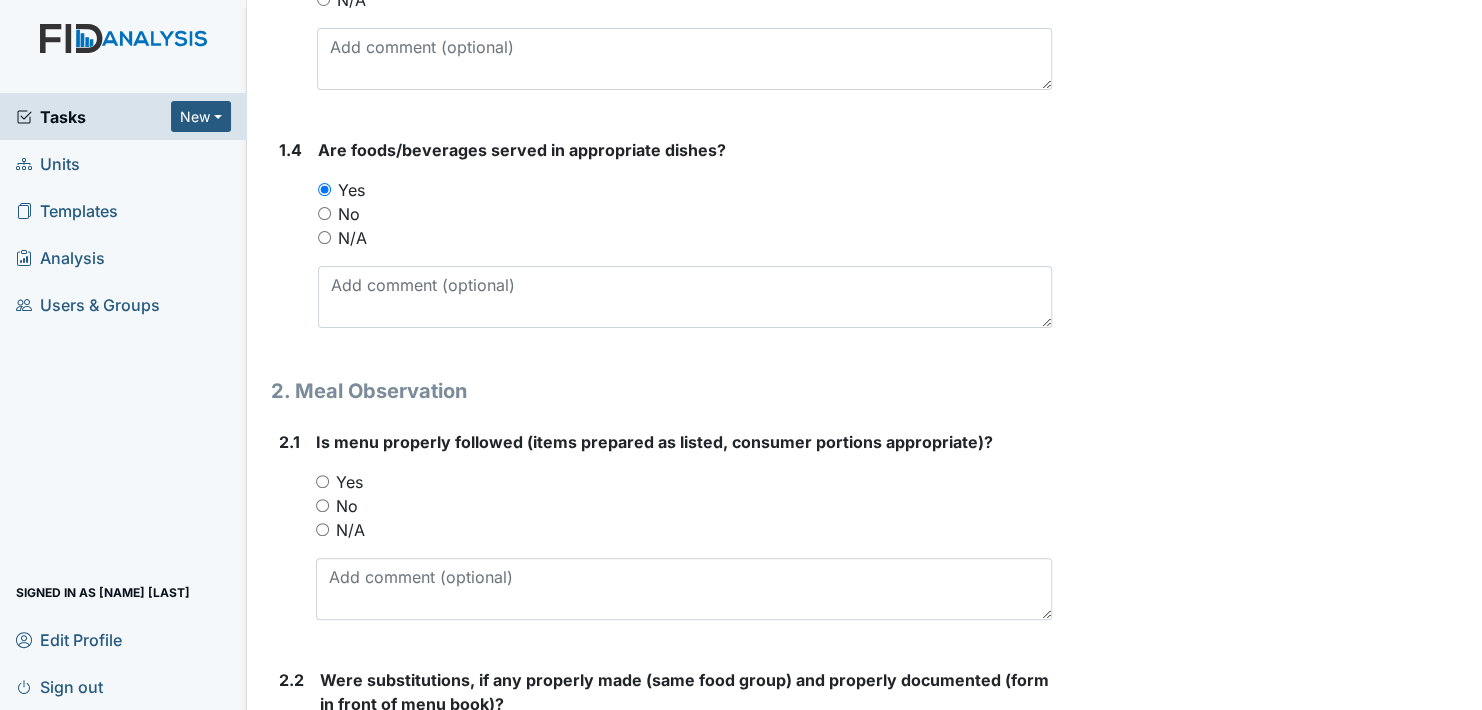 click on "Yes" at bounding box center [322, 481] 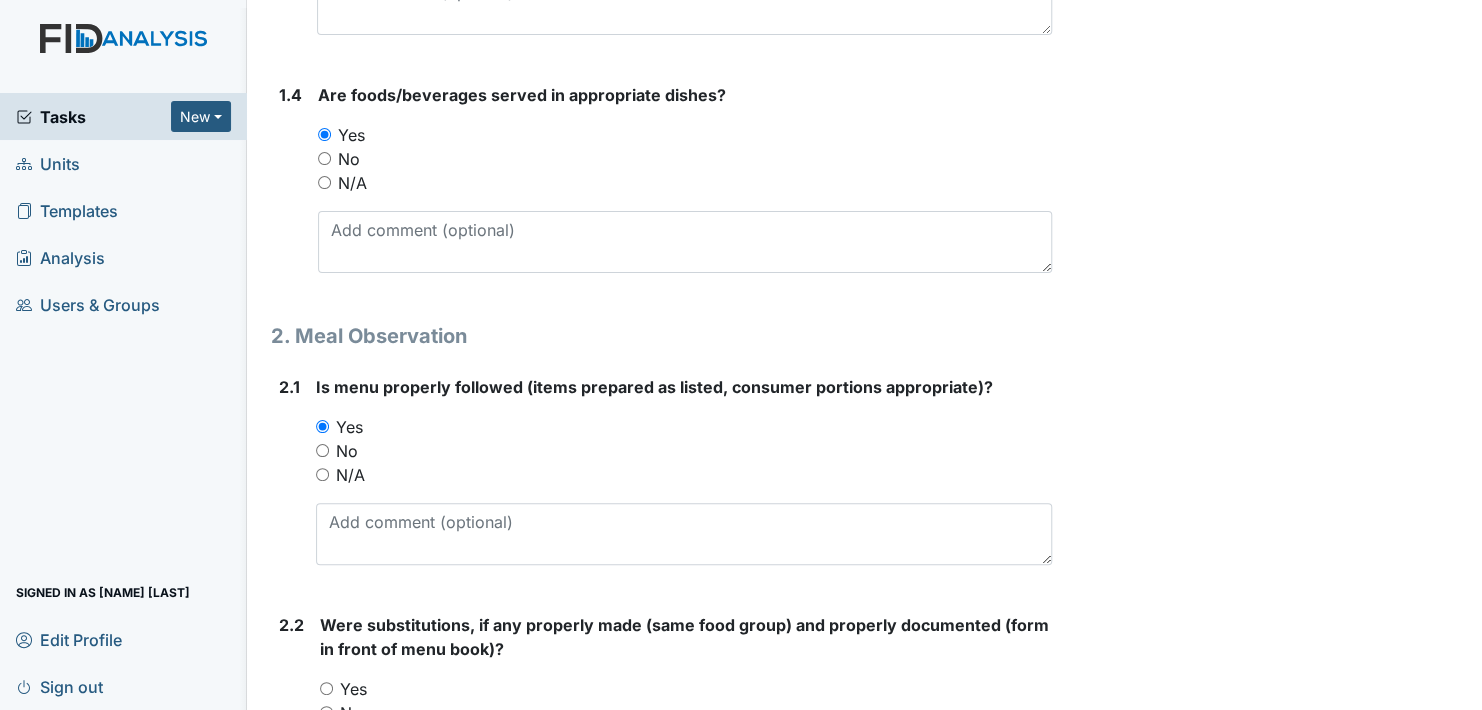 scroll, scrollTop: 1200, scrollLeft: 0, axis: vertical 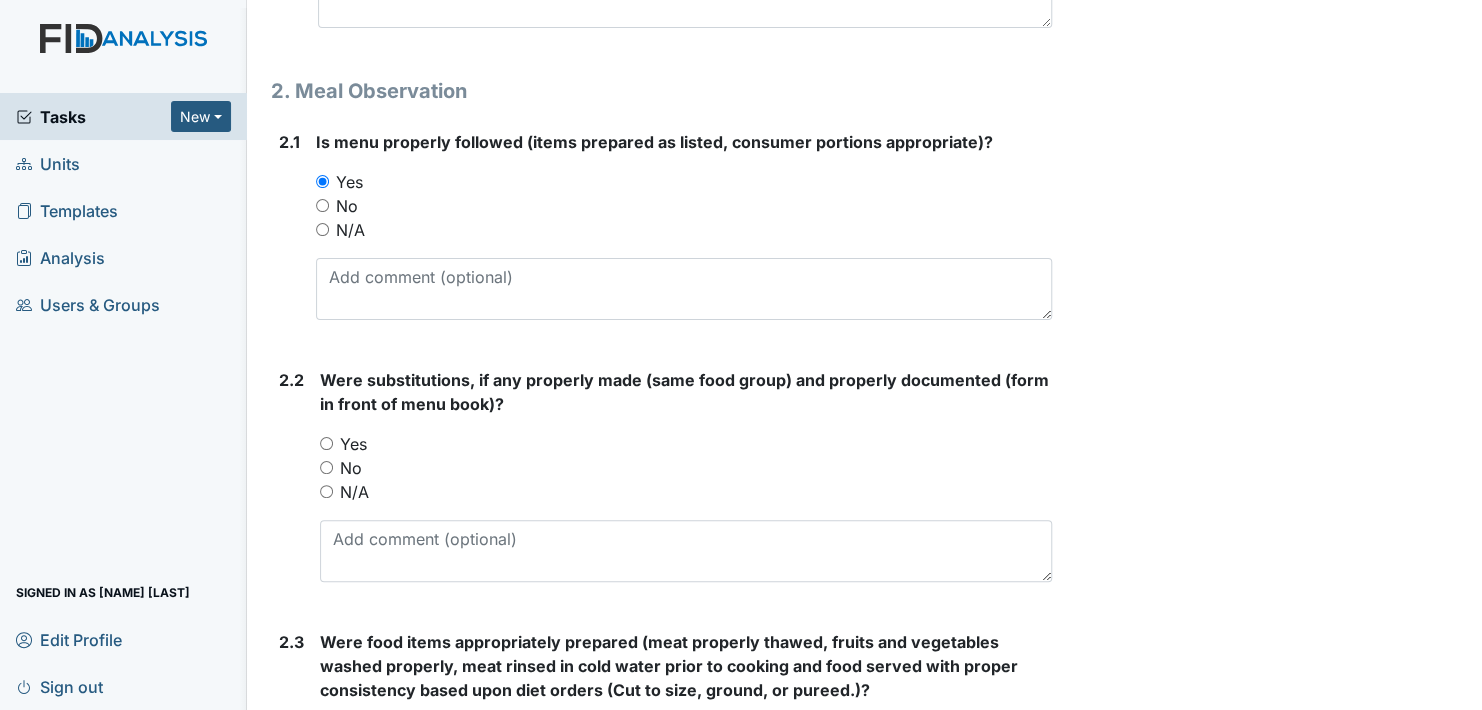 click on "N/A" at bounding box center [326, 491] 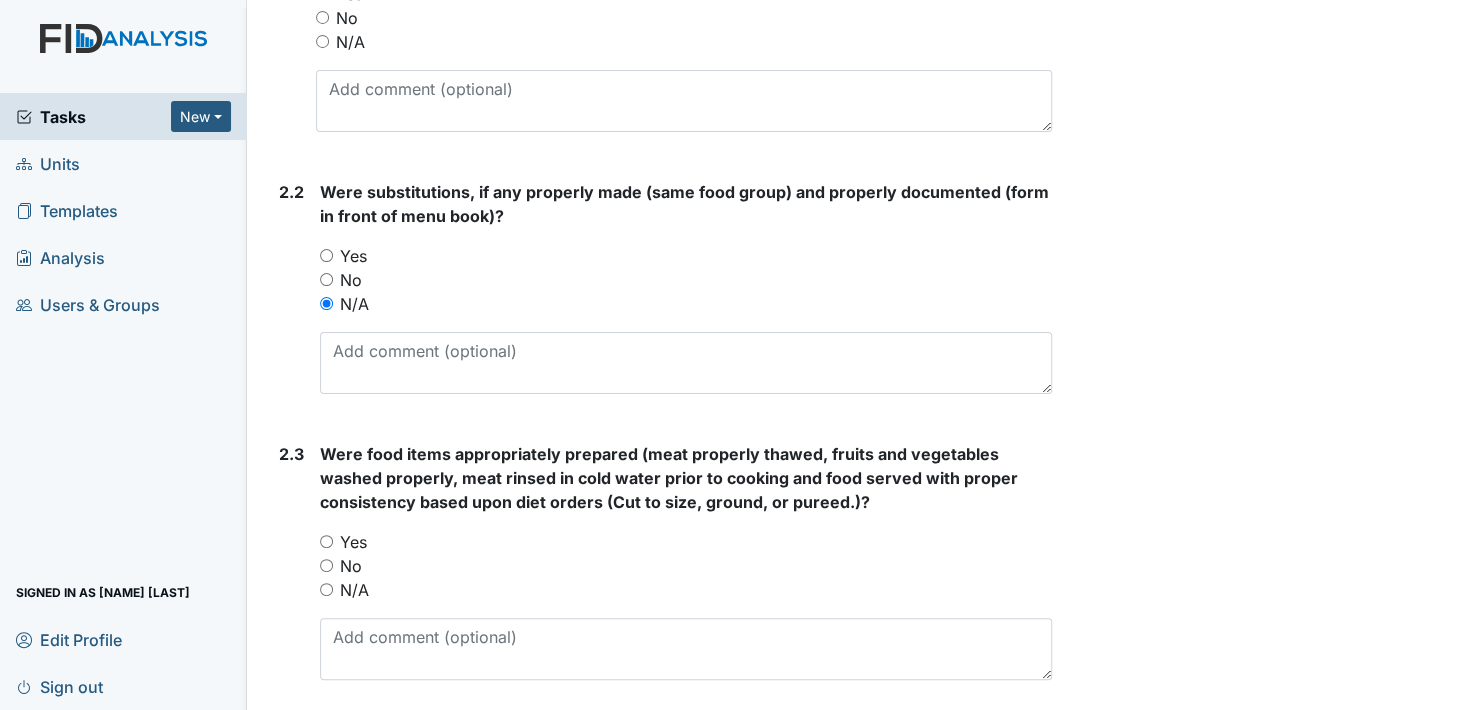 scroll, scrollTop: 1400, scrollLeft: 0, axis: vertical 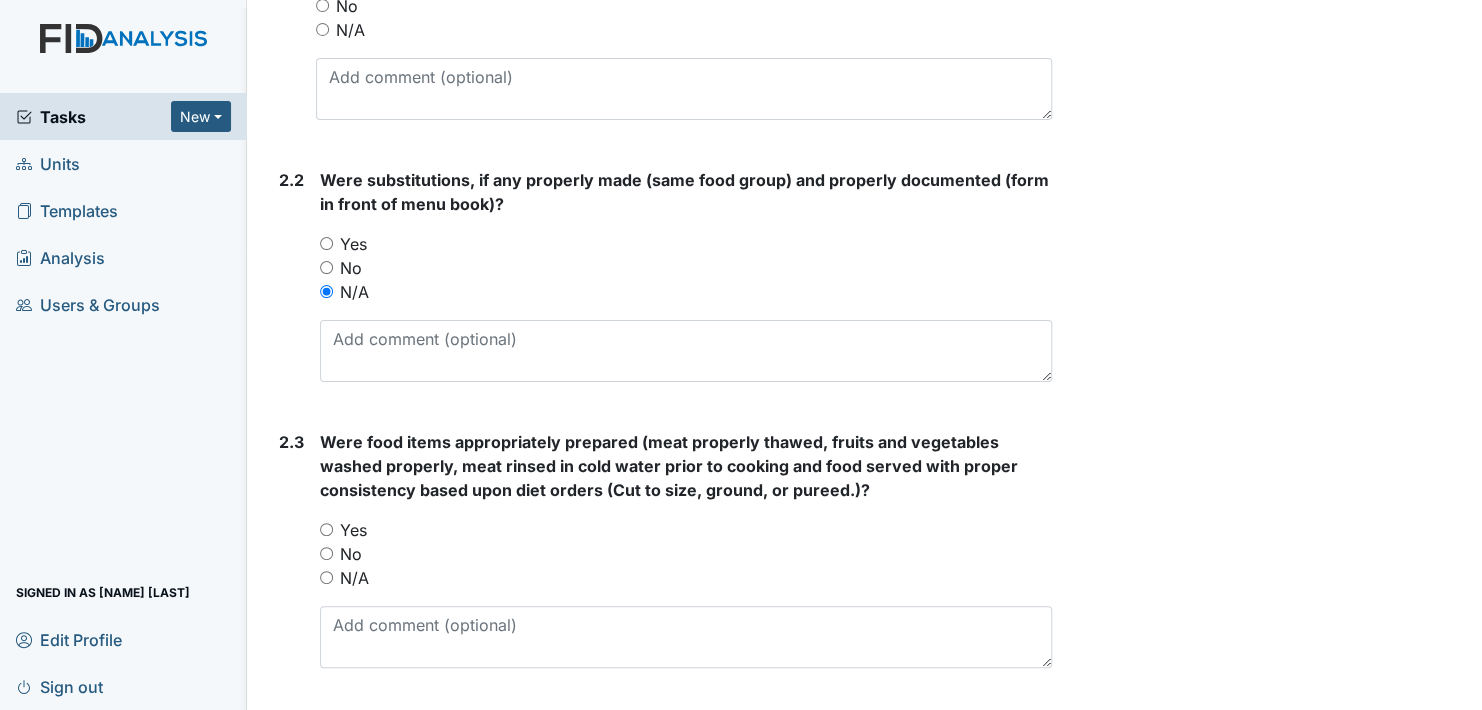 click on "Yes" at bounding box center [326, 529] 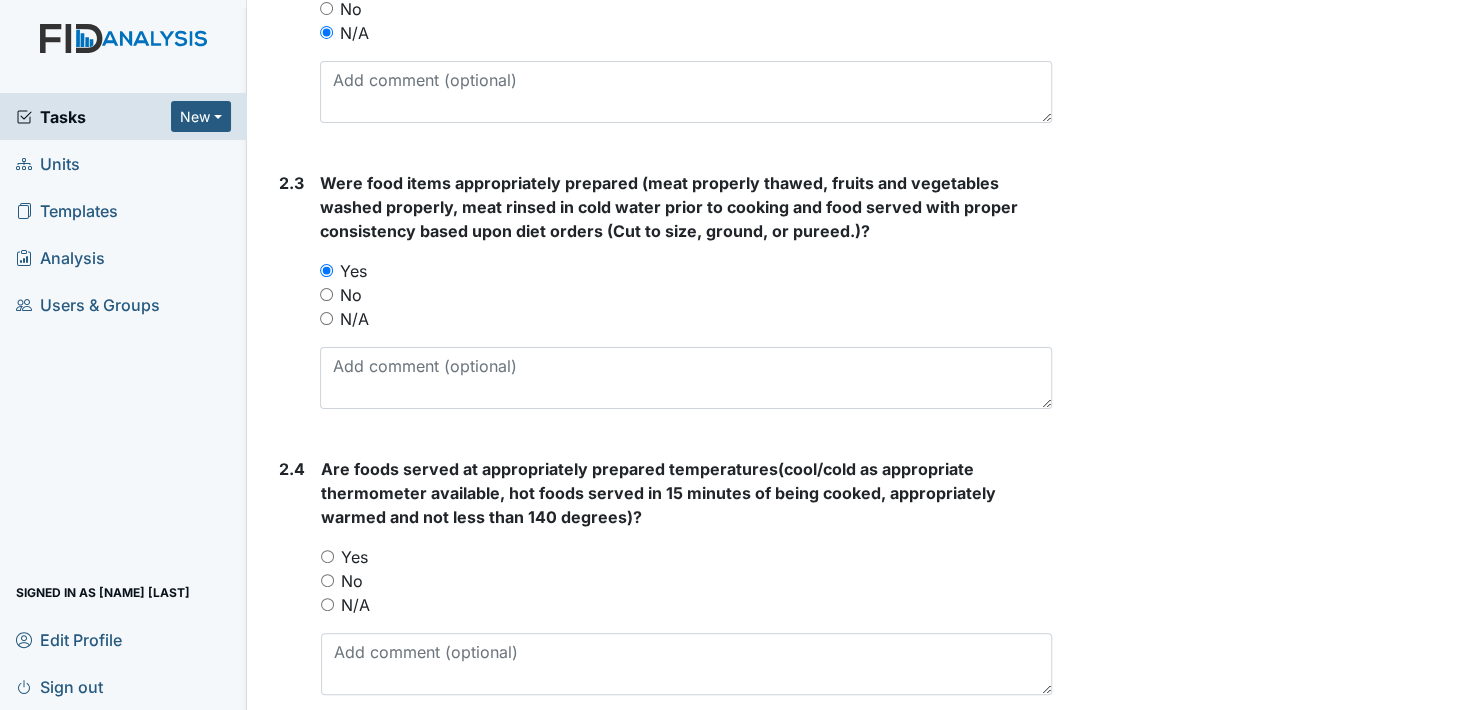 scroll, scrollTop: 1700, scrollLeft: 0, axis: vertical 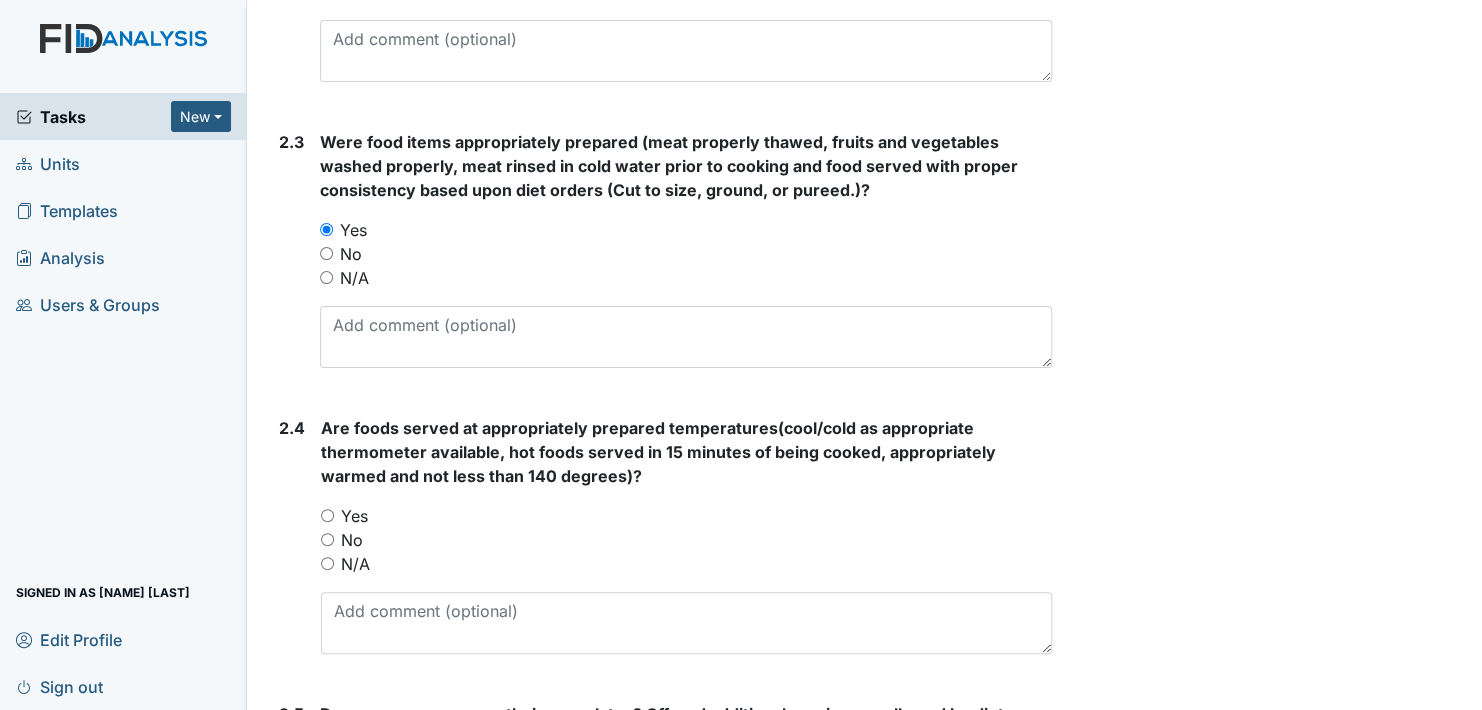click on "Yes" at bounding box center [327, 515] 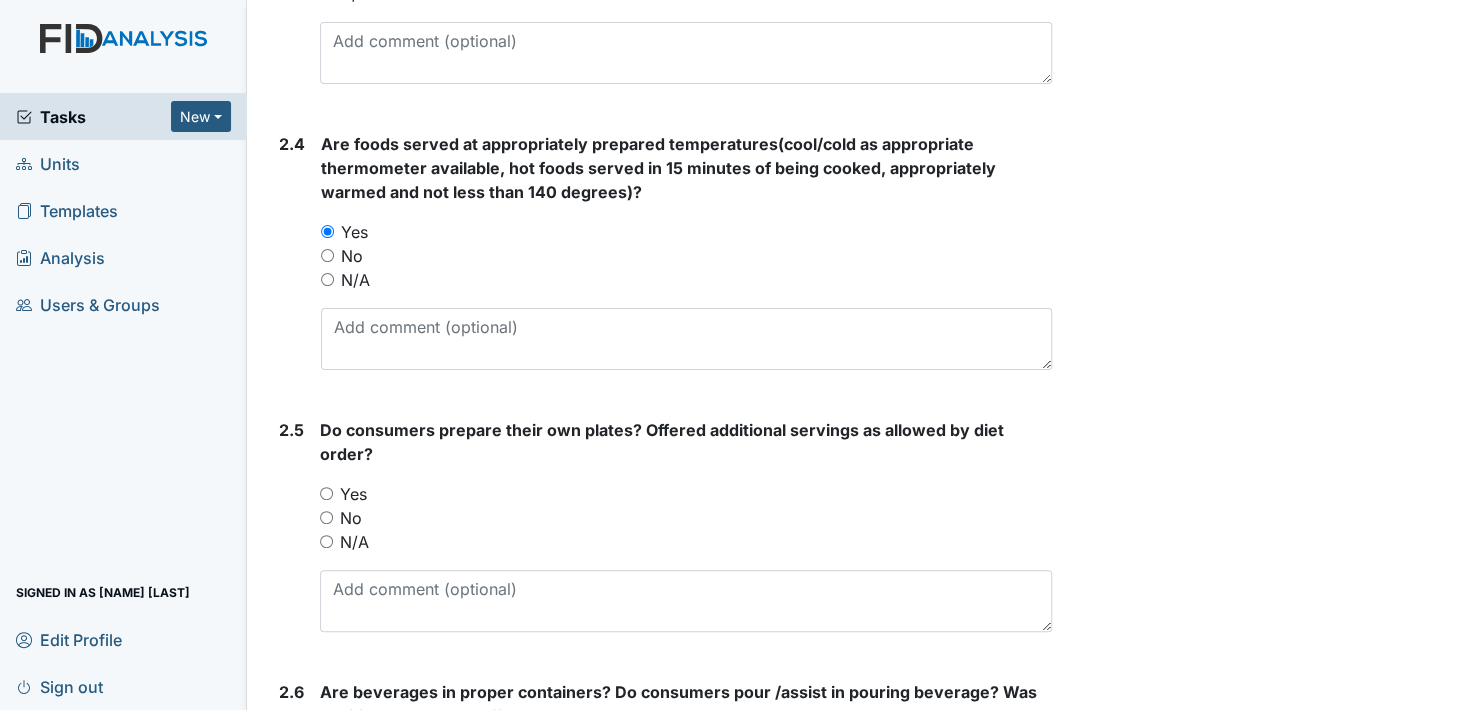scroll, scrollTop: 2000, scrollLeft: 0, axis: vertical 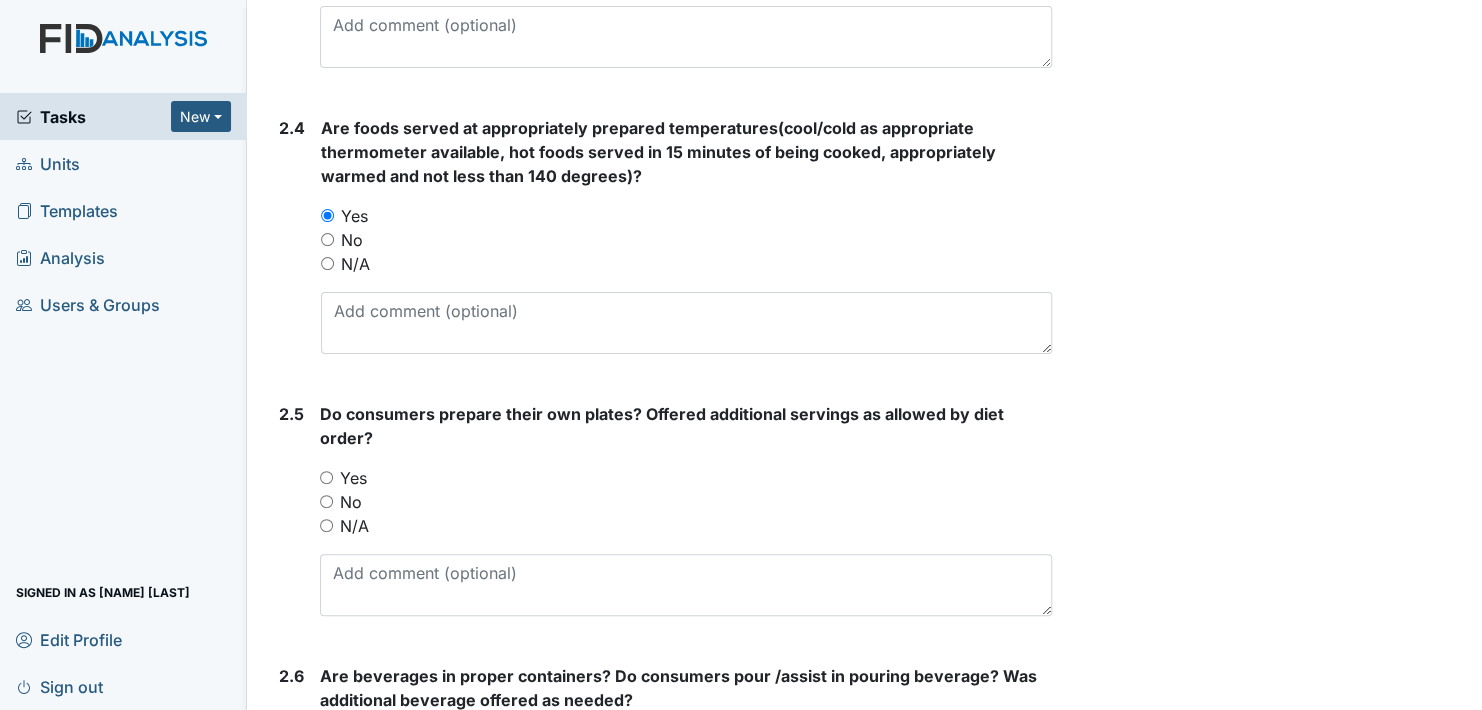 click on "Yes" at bounding box center [326, 477] 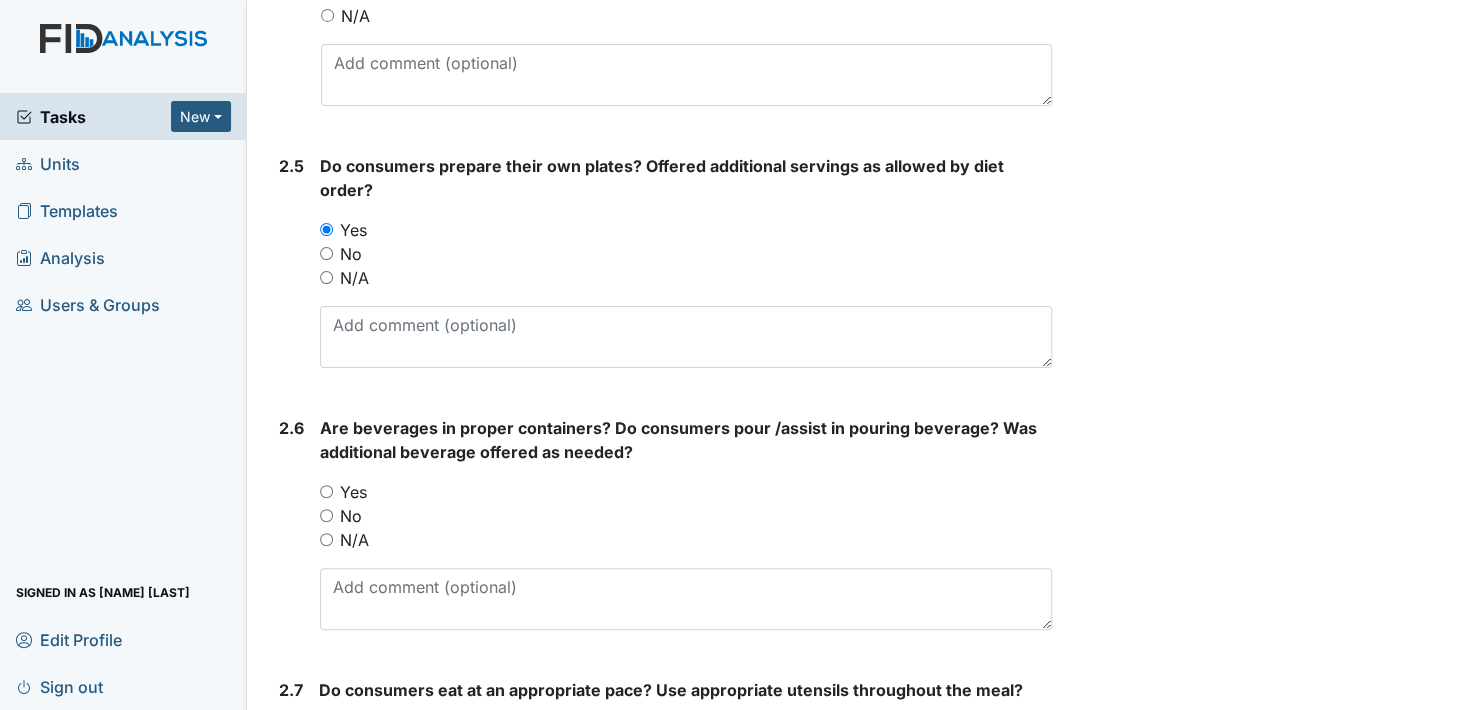 scroll, scrollTop: 2300, scrollLeft: 0, axis: vertical 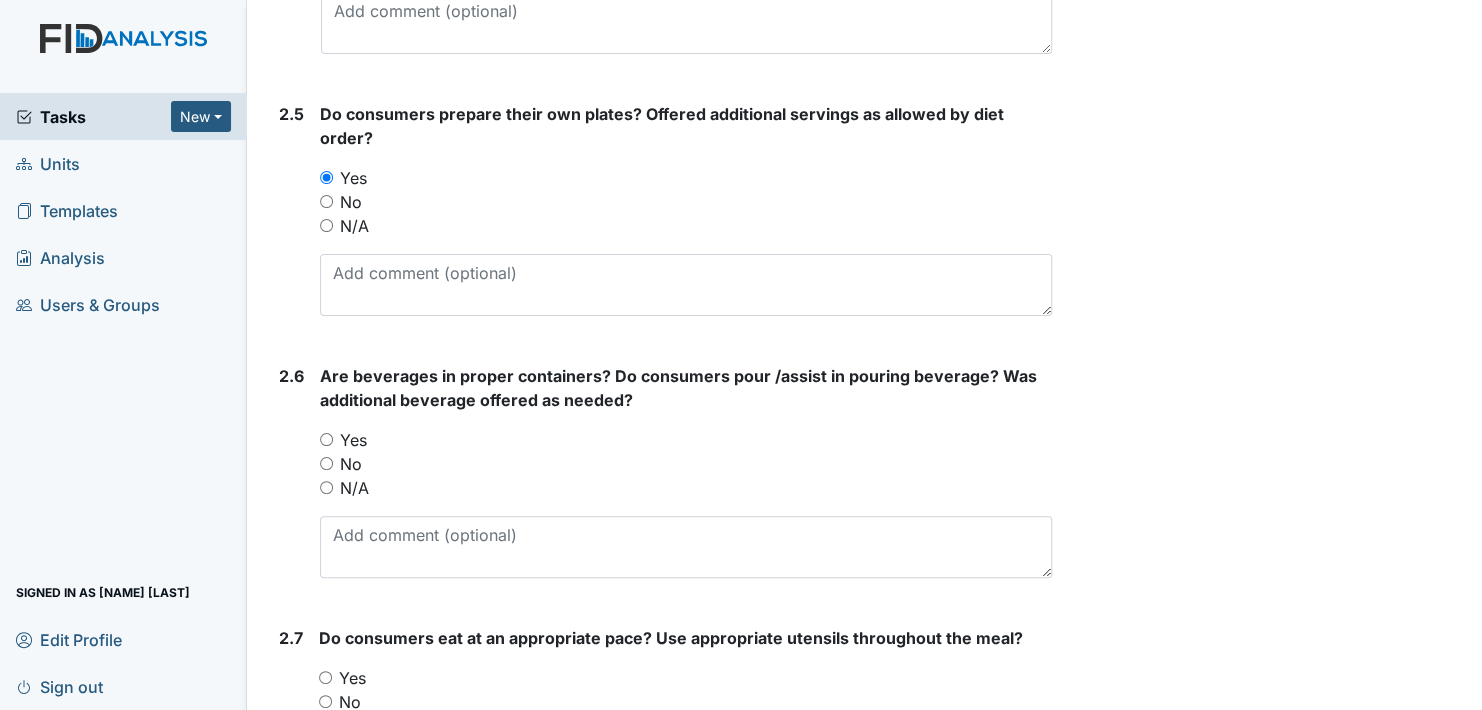 click on "Yes" at bounding box center [326, 439] 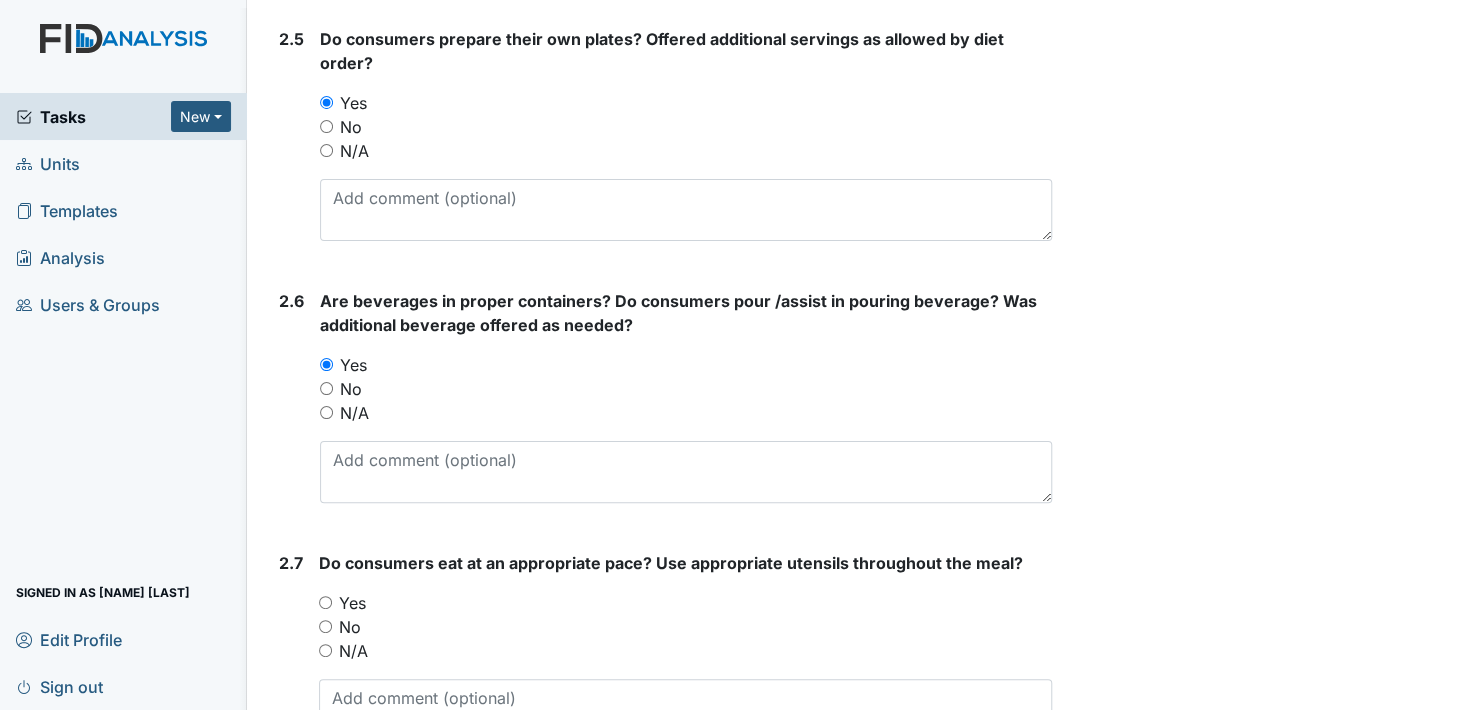 scroll, scrollTop: 2600, scrollLeft: 0, axis: vertical 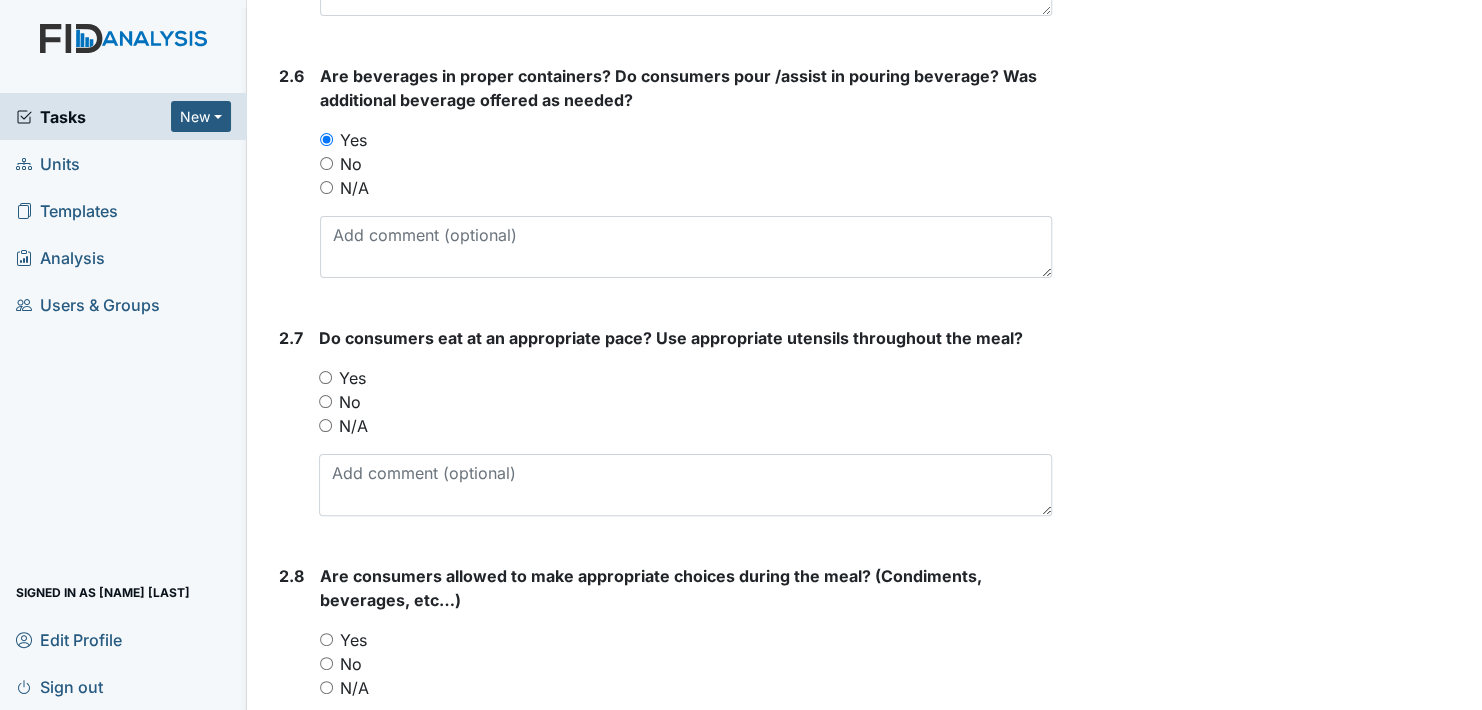 click on "Yes" at bounding box center (325, 377) 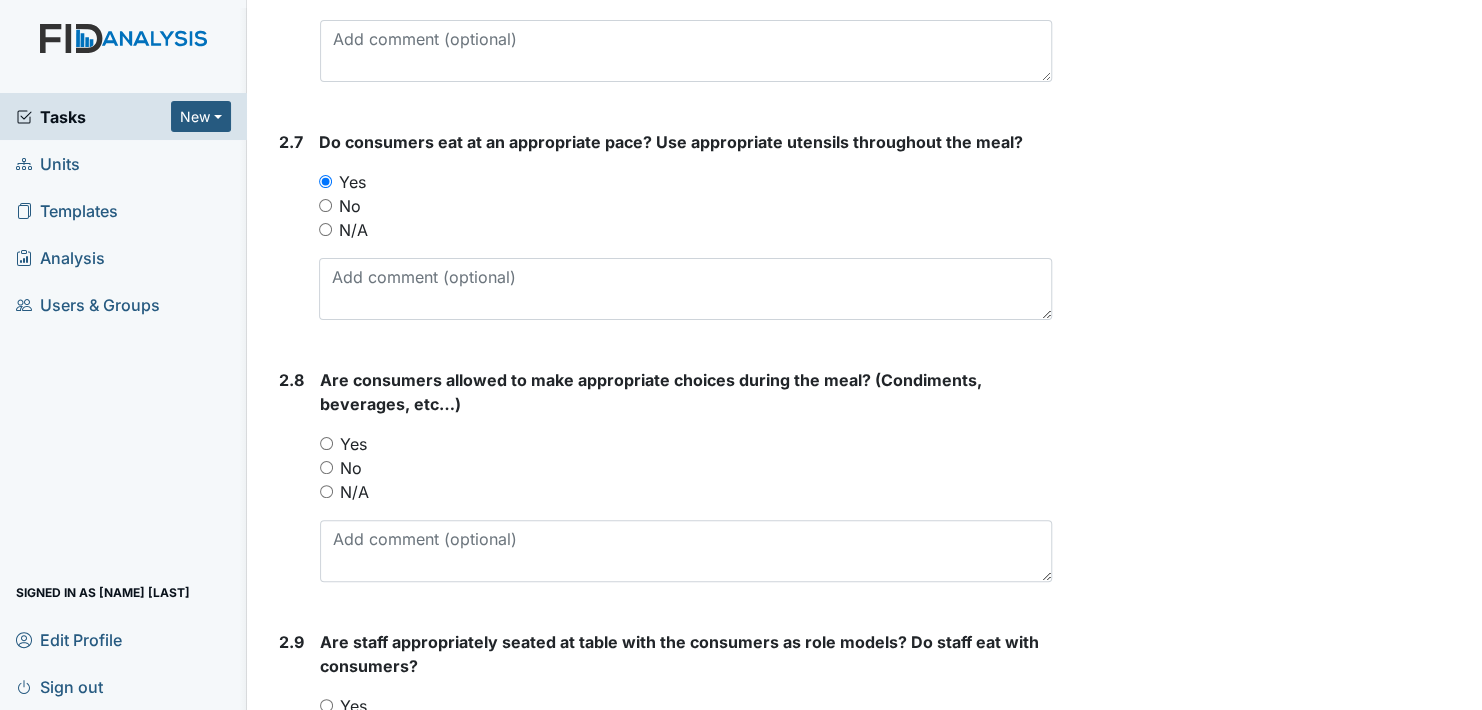 scroll, scrollTop: 2800, scrollLeft: 0, axis: vertical 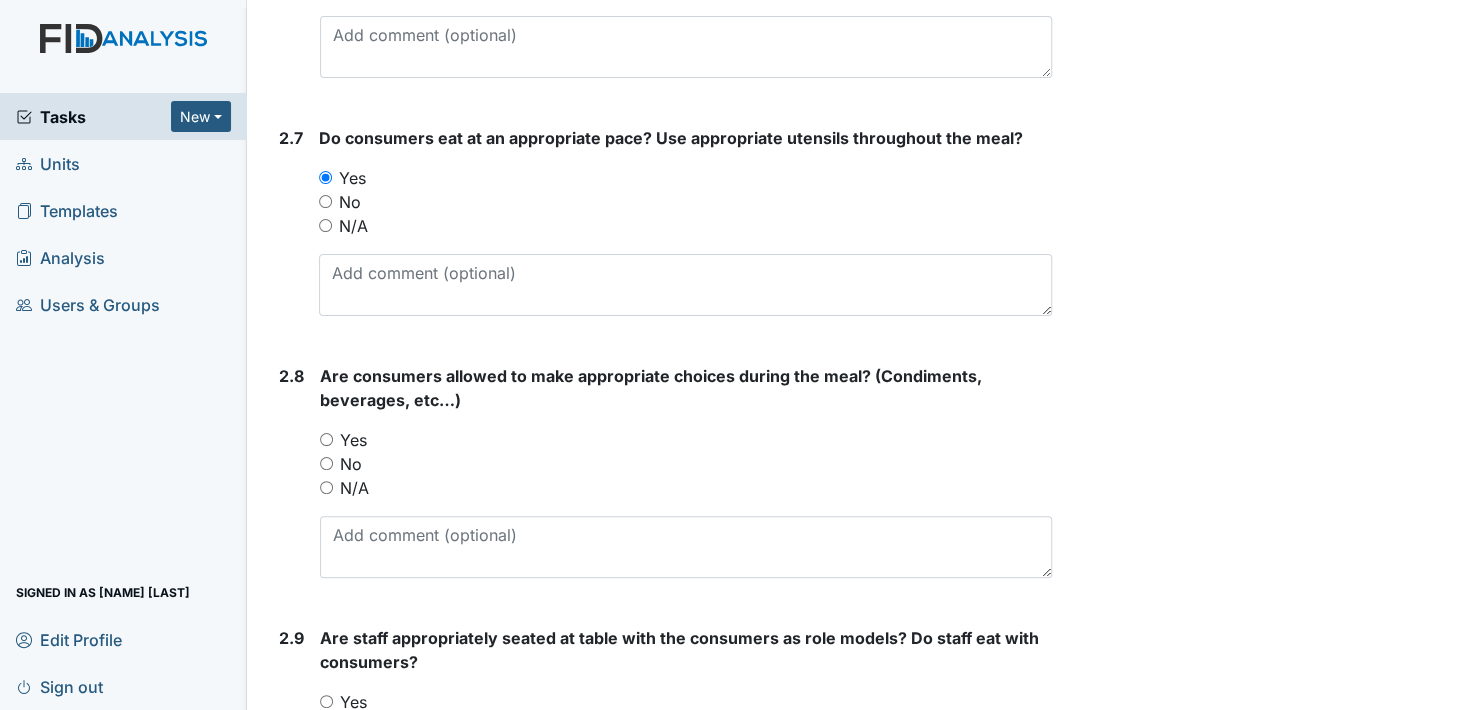 click on "Yes" at bounding box center [326, 439] 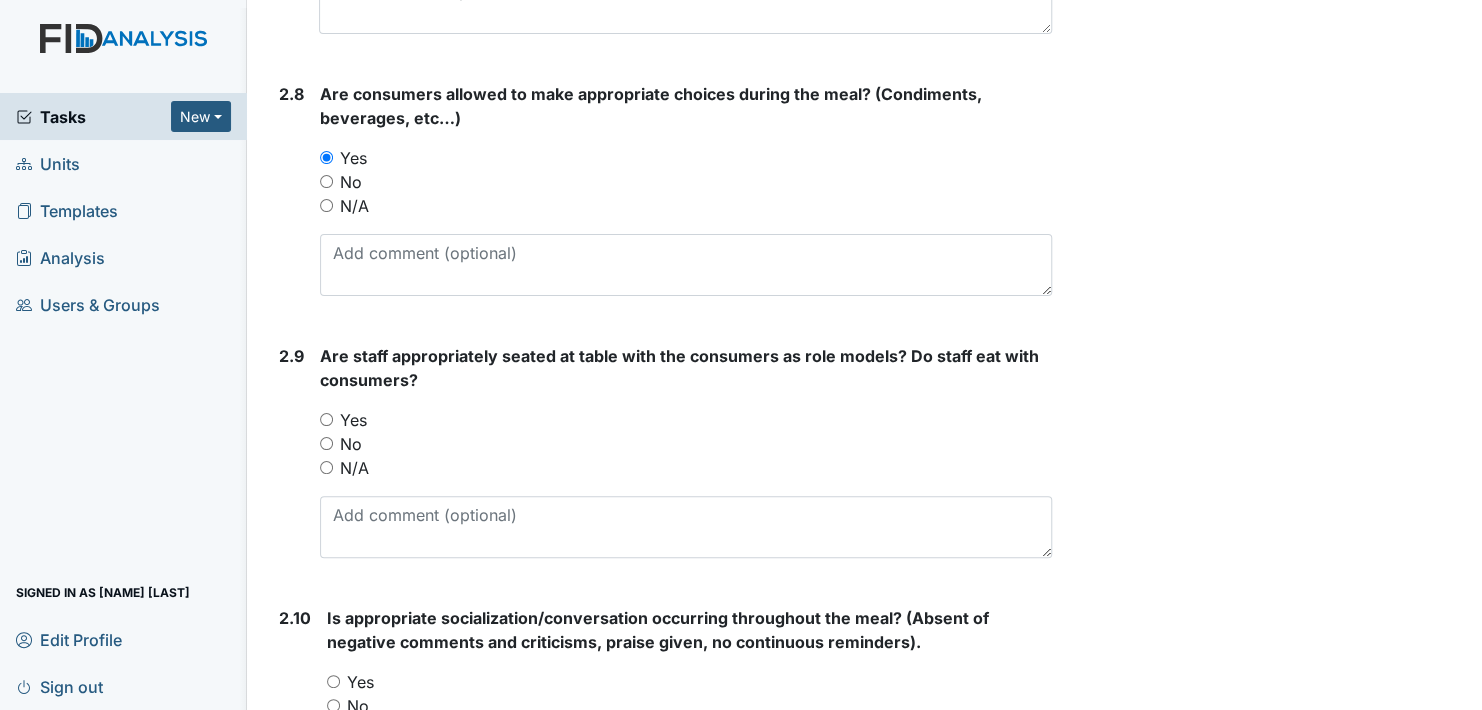 scroll, scrollTop: 3100, scrollLeft: 0, axis: vertical 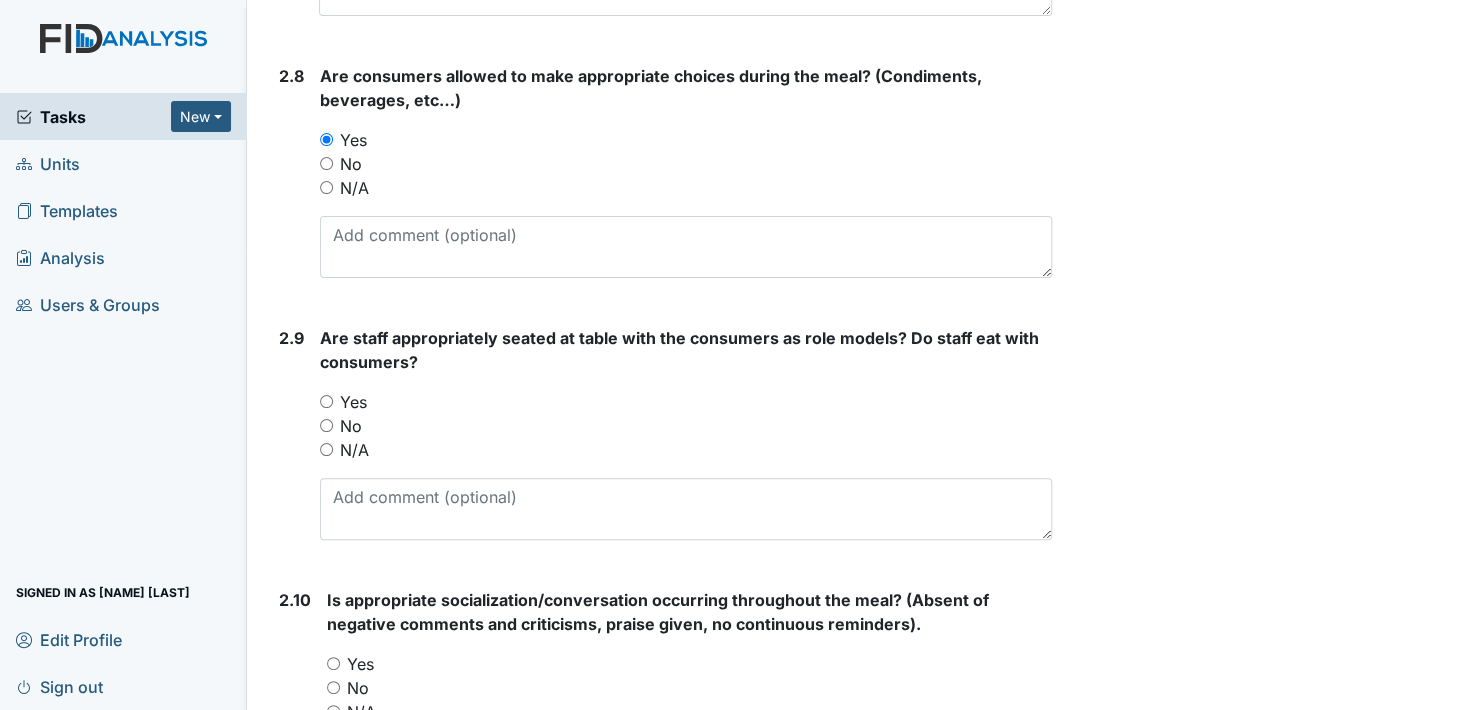 click on "Yes" at bounding box center (326, 401) 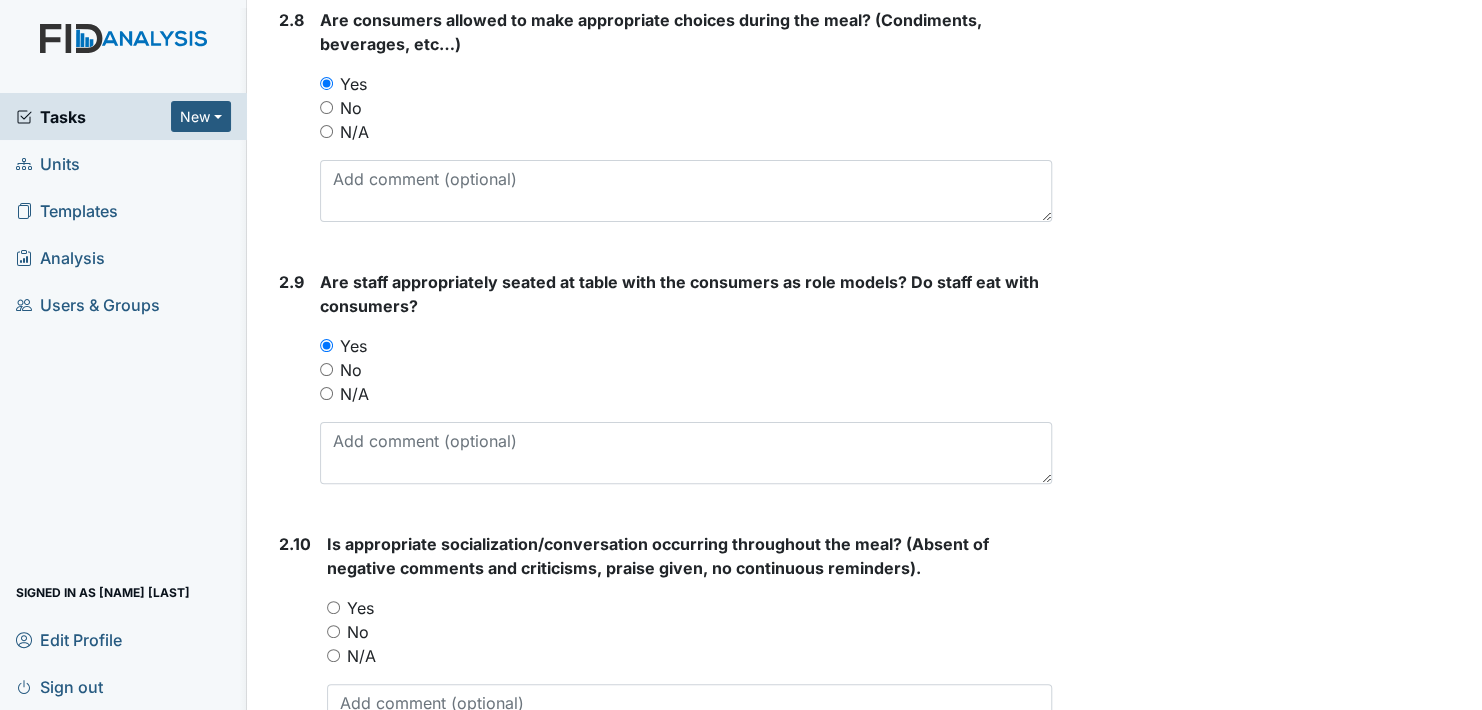 scroll, scrollTop: 3300, scrollLeft: 0, axis: vertical 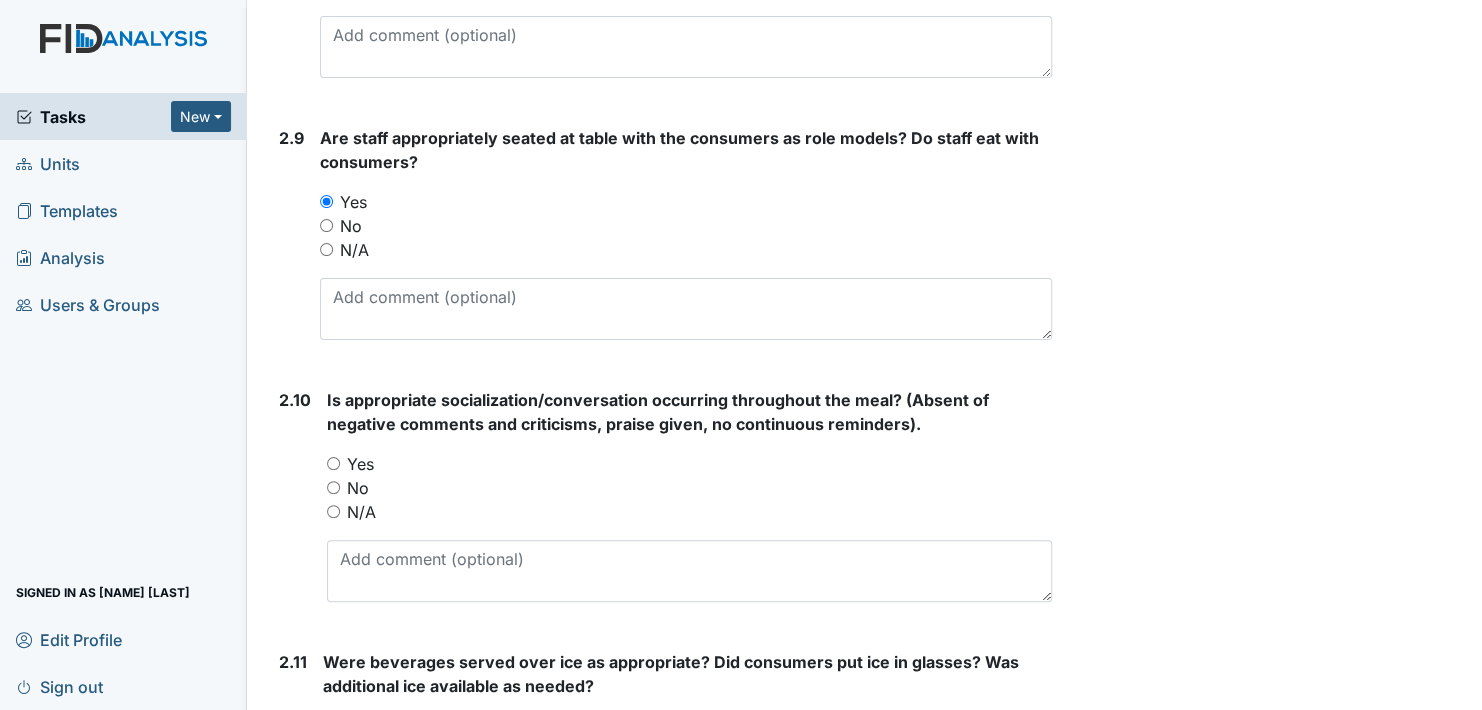 click on "Yes" at bounding box center (333, 463) 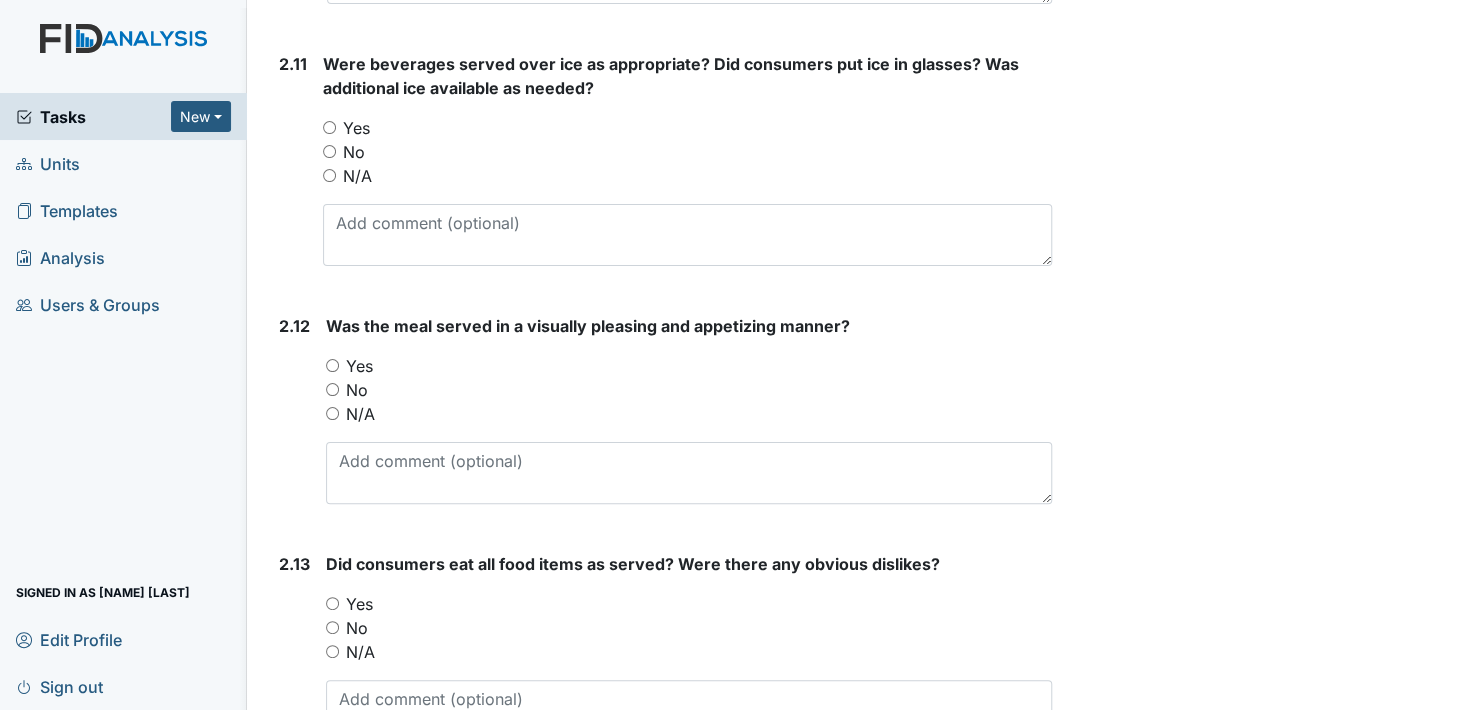 scroll, scrollTop: 3900, scrollLeft: 0, axis: vertical 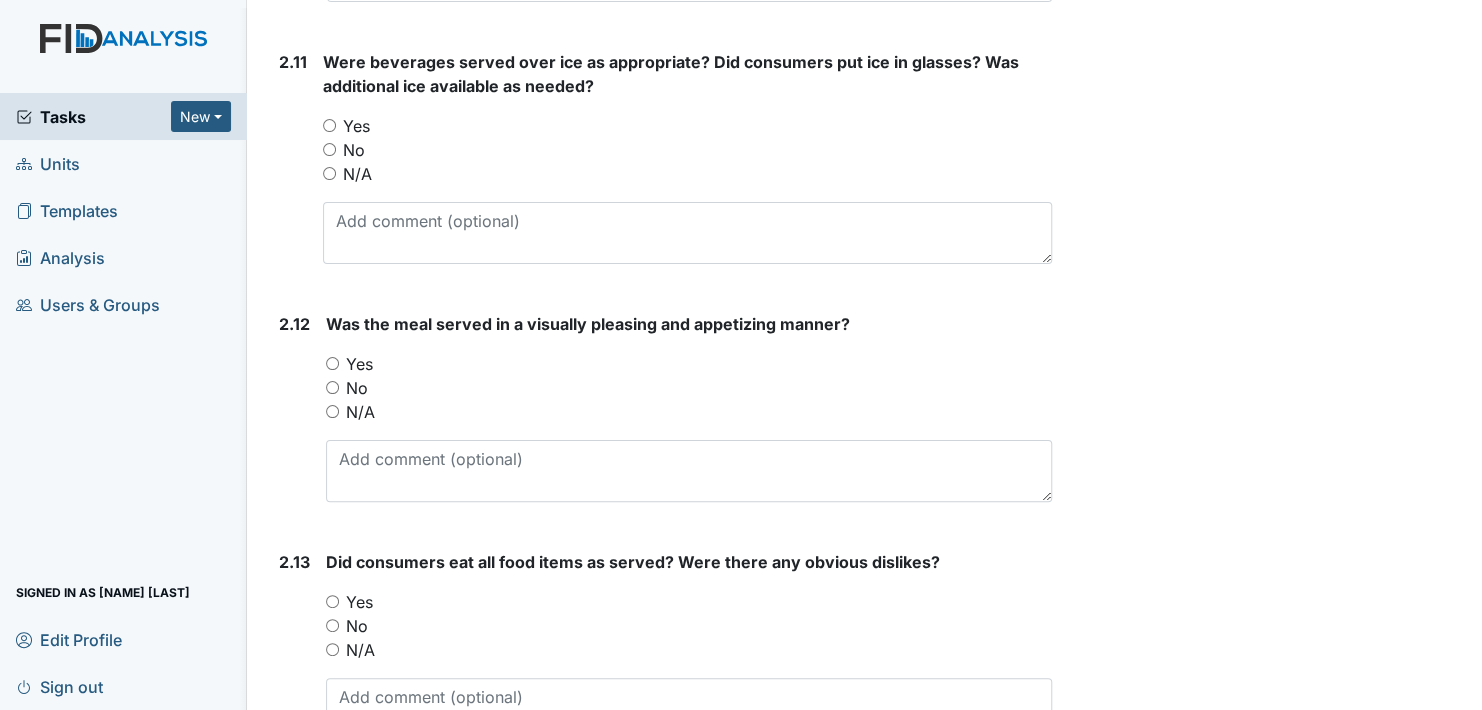 click on "Yes" at bounding box center [332, 363] 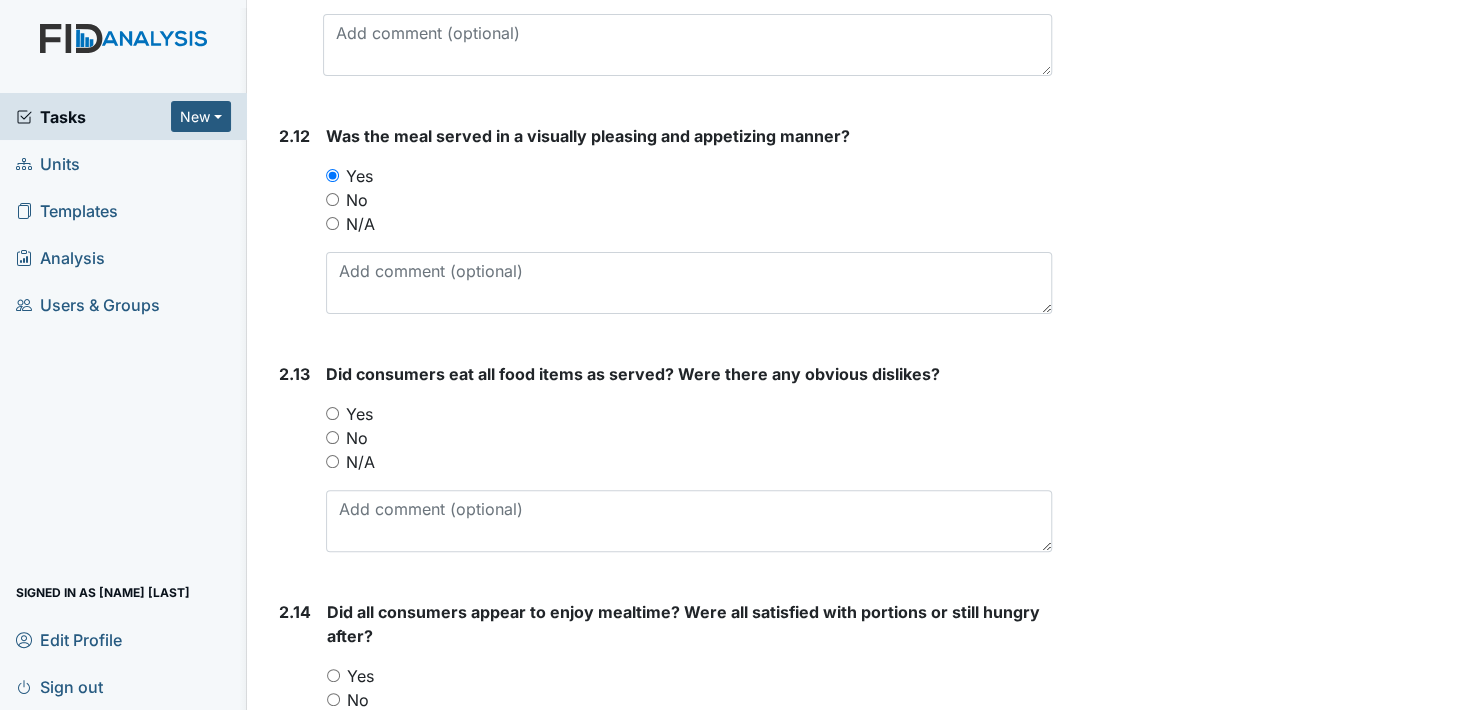 scroll, scrollTop: 4100, scrollLeft: 0, axis: vertical 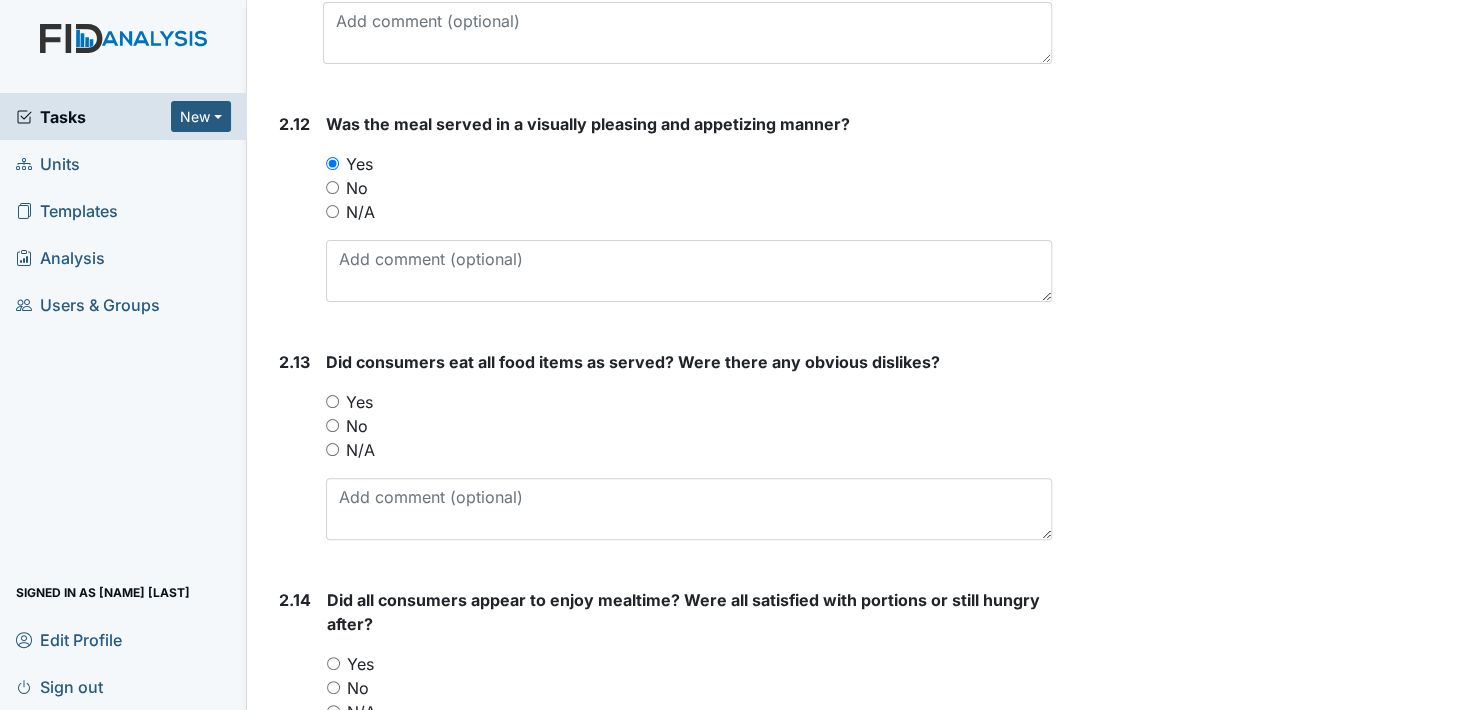 click on "Yes" at bounding box center (332, 401) 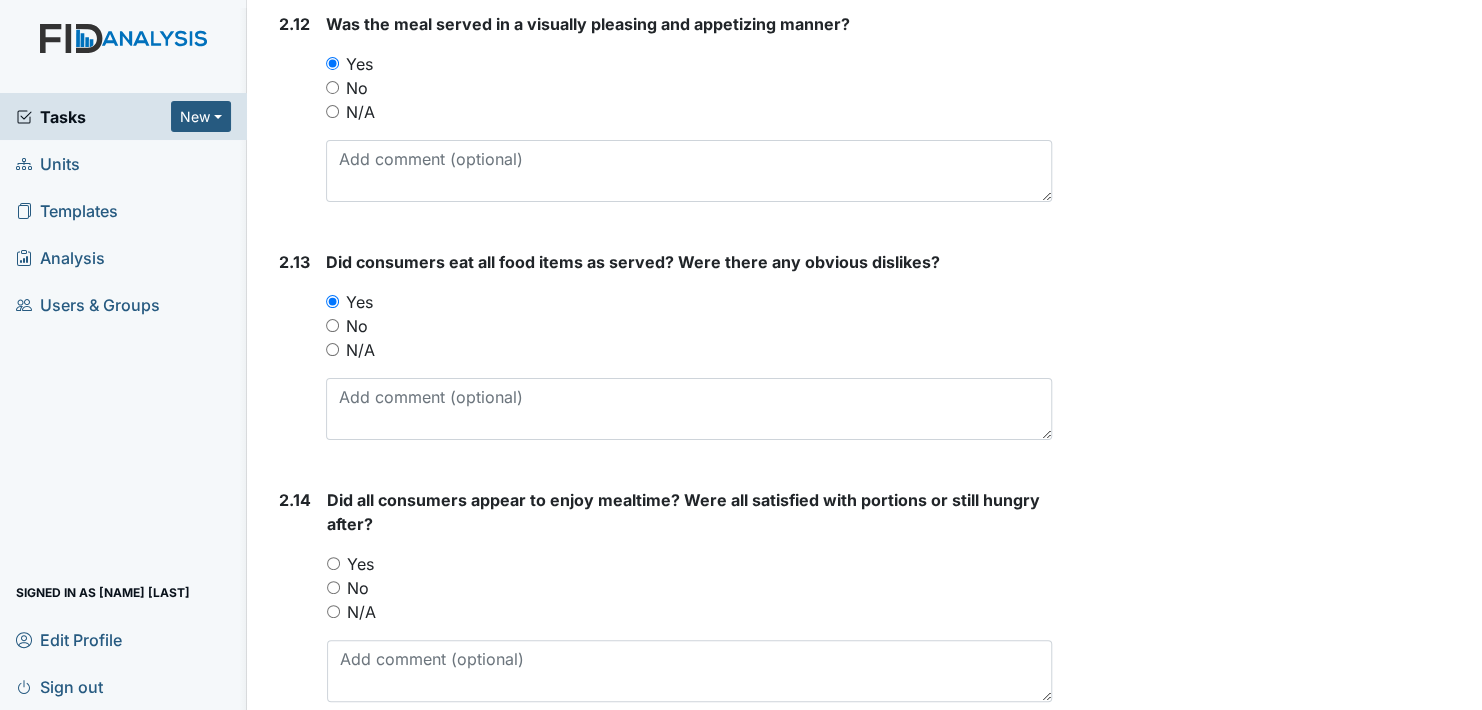 scroll, scrollTop: 4300, scrollLeft: 0, axis: vertical 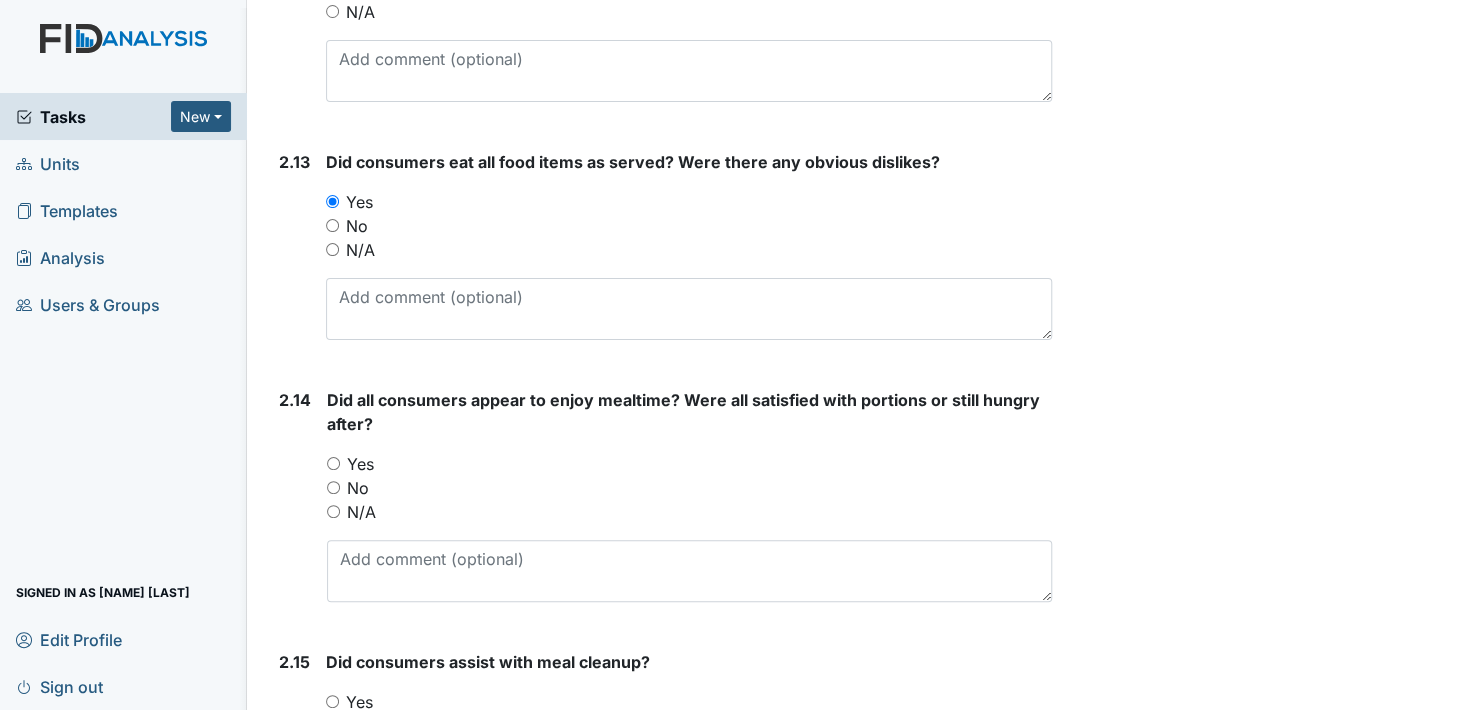 click on "Yes" at bounding box center (333, 463) 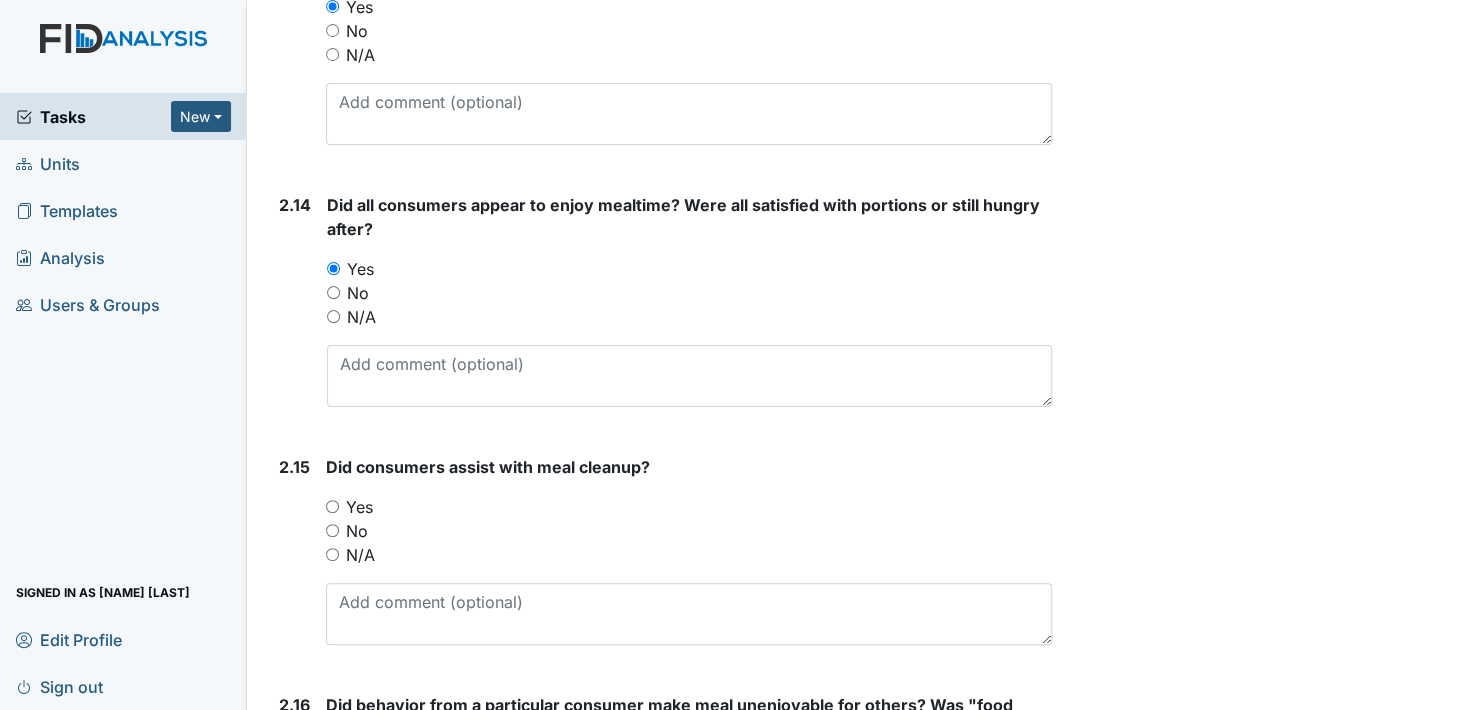 scroll, scrollTop: 4500, scrollLeft: 0, axis: vertical 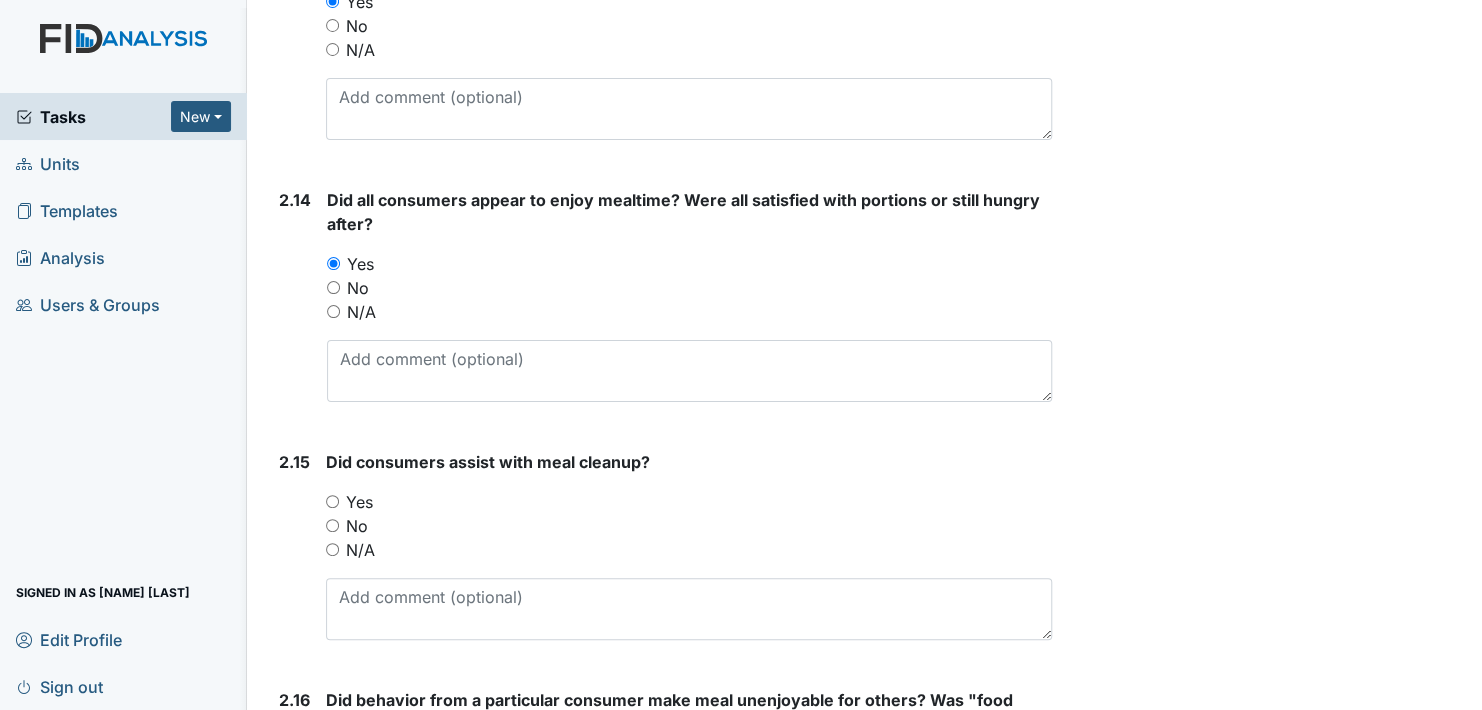 click on "Yes" at bounding box center (332, 501) 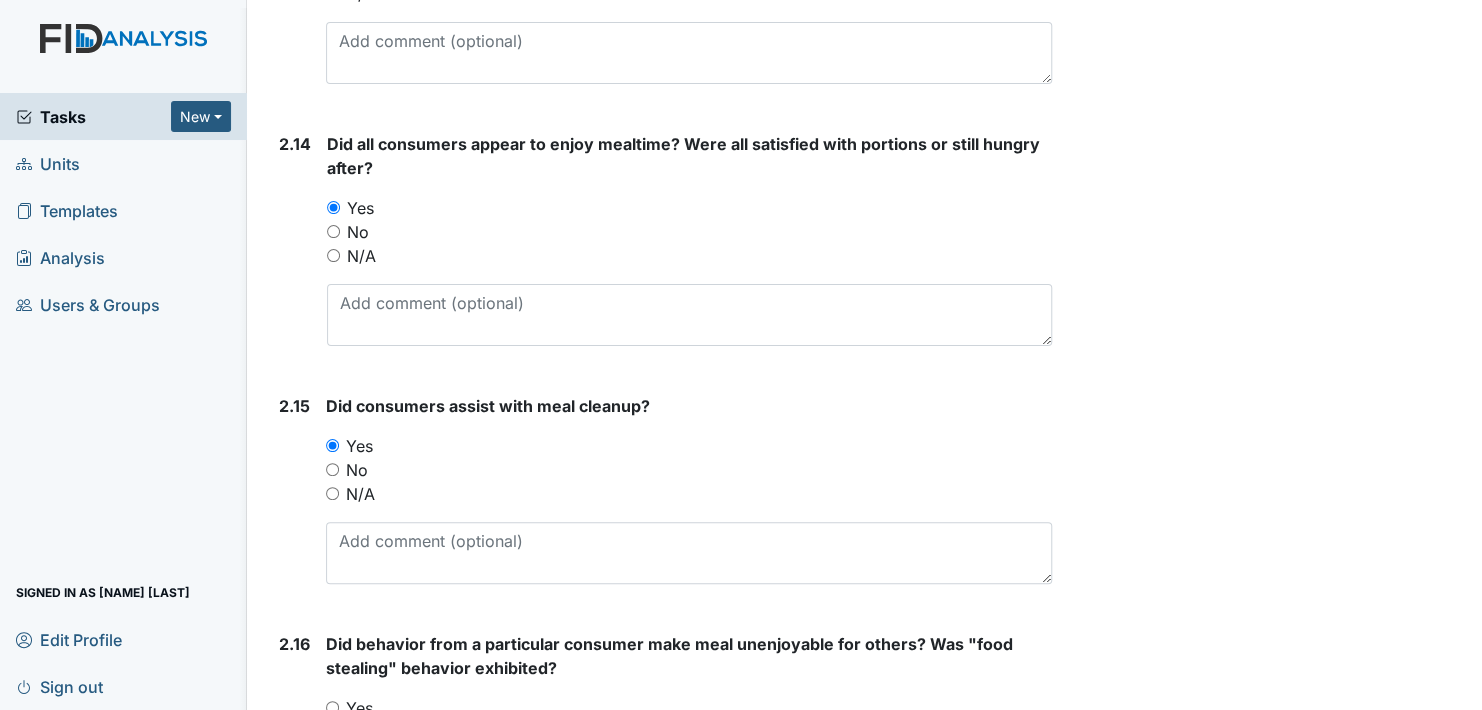 scroll, scrollTop: 4800, scrollLeft: 0, axis: vertical 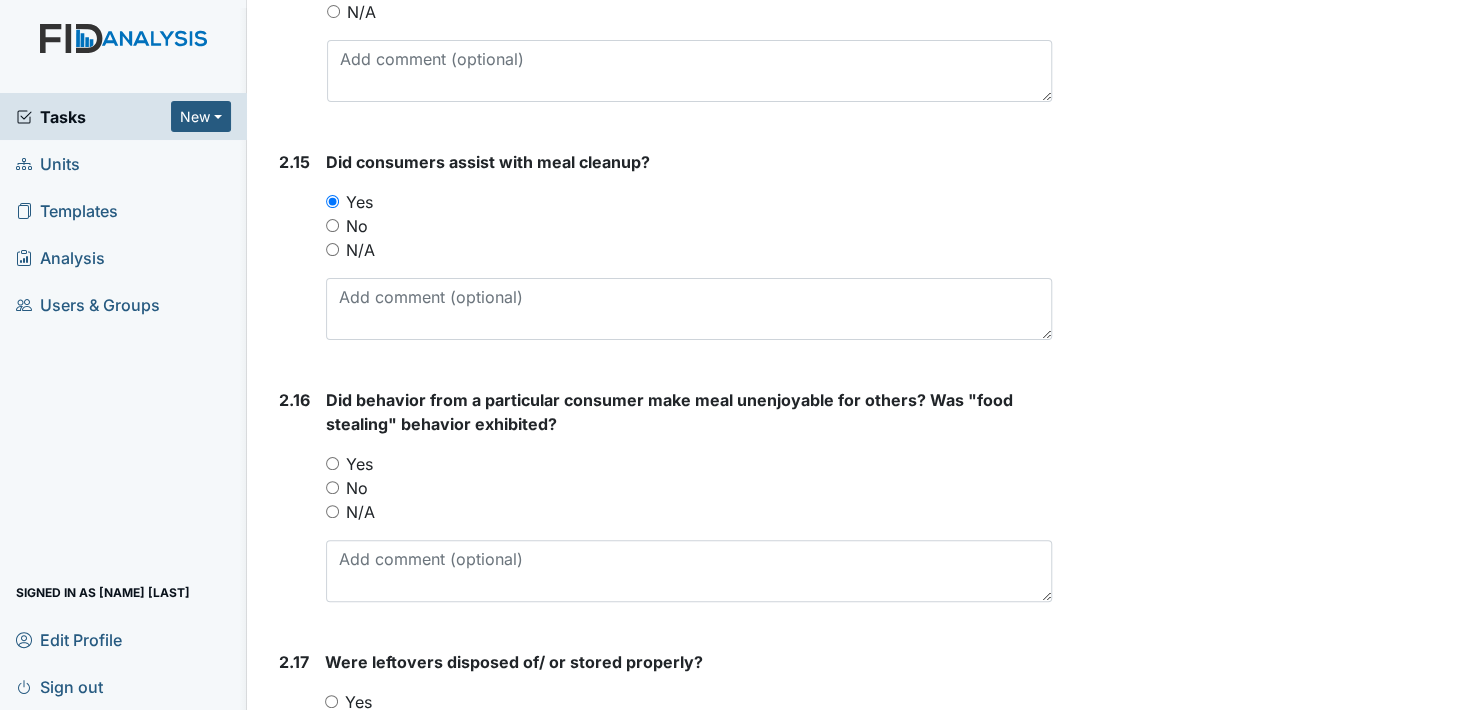 click on "No" at bounding box center (332, 487) 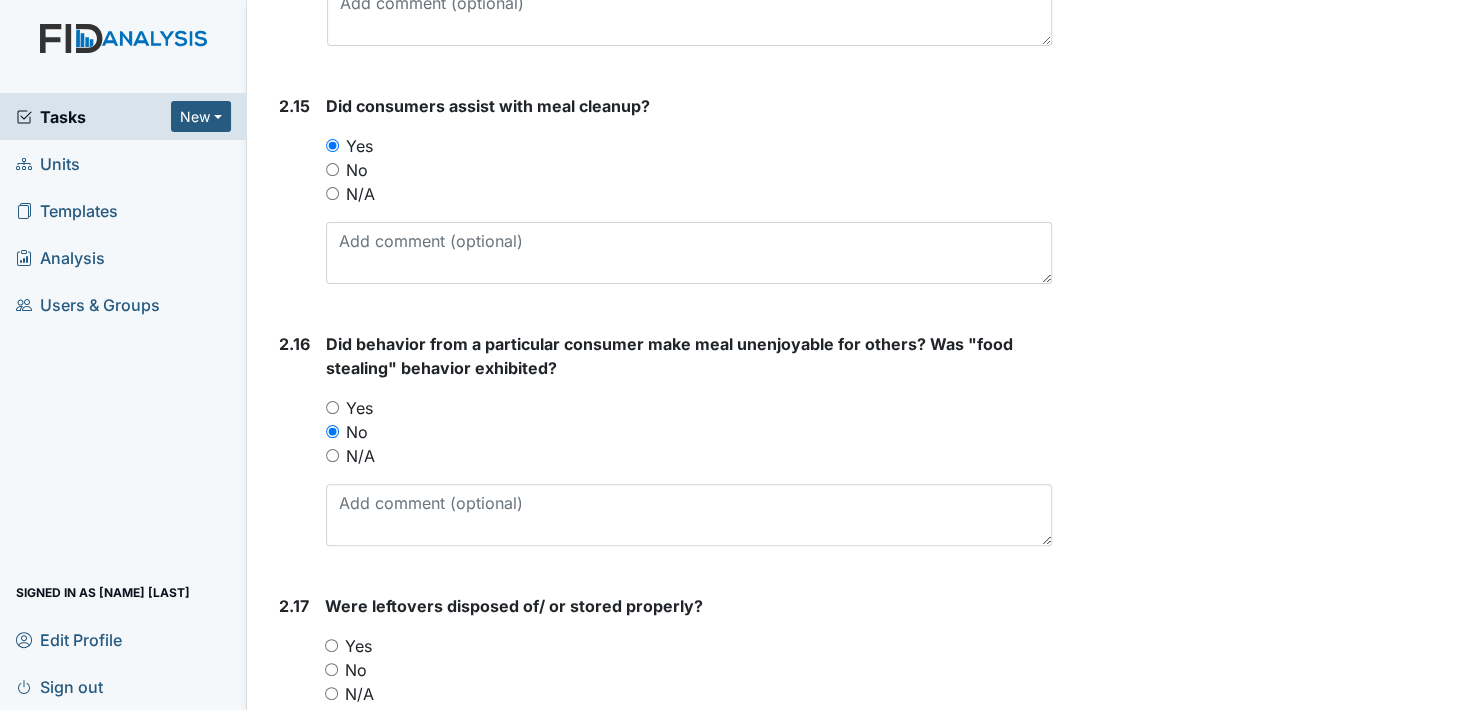 scroll, scrollTop: 5000, scrollLeft: 0, axis: vertical 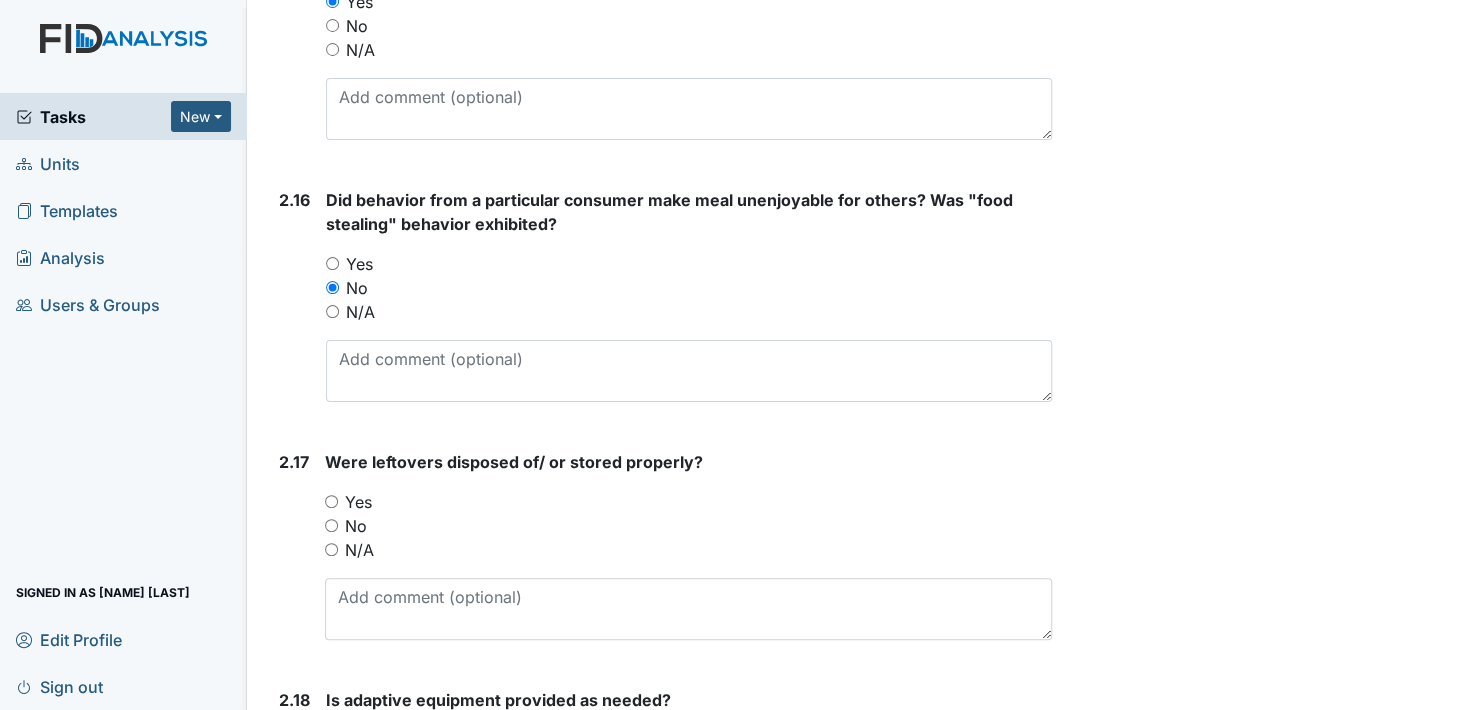 click on "Yes" at bounding box center [331, 501] 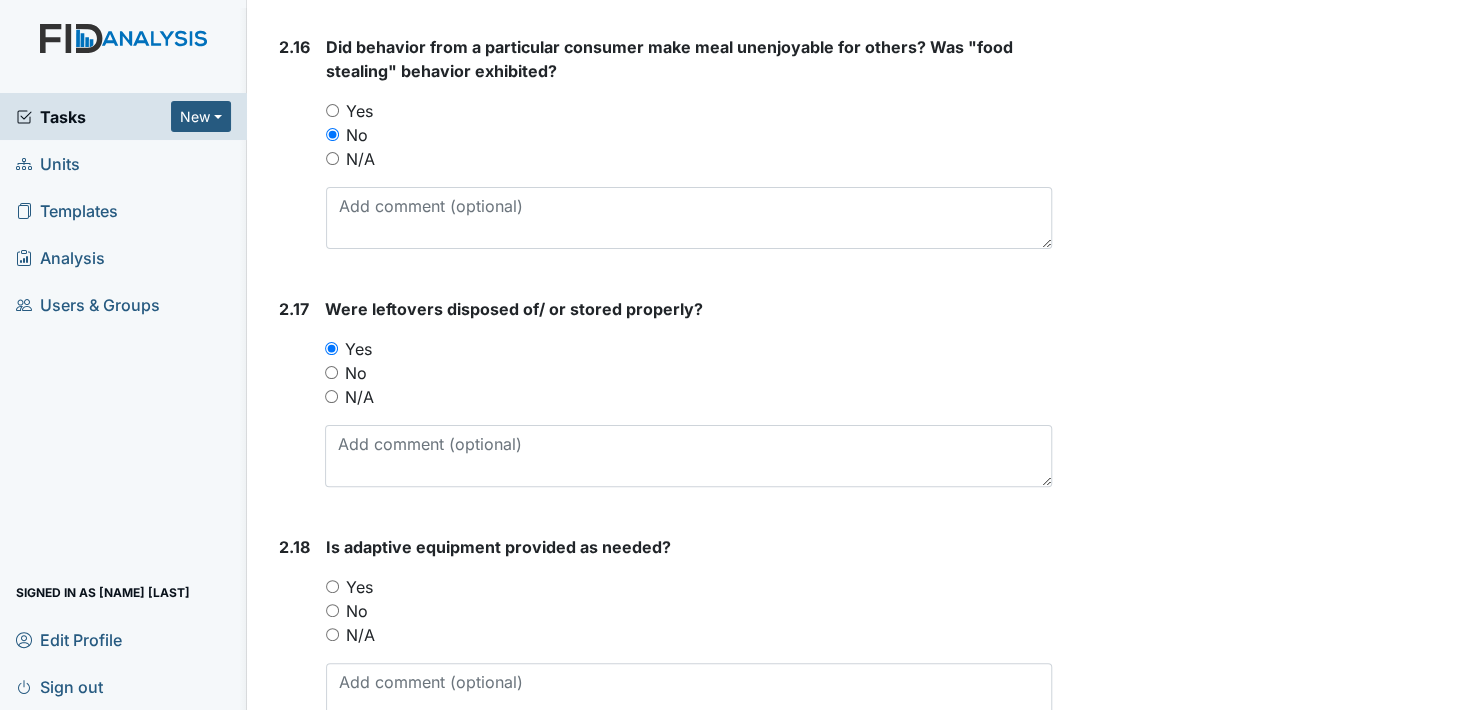 scroll, scrollTop: 5200, scrollLeft: 0, axis: vertical 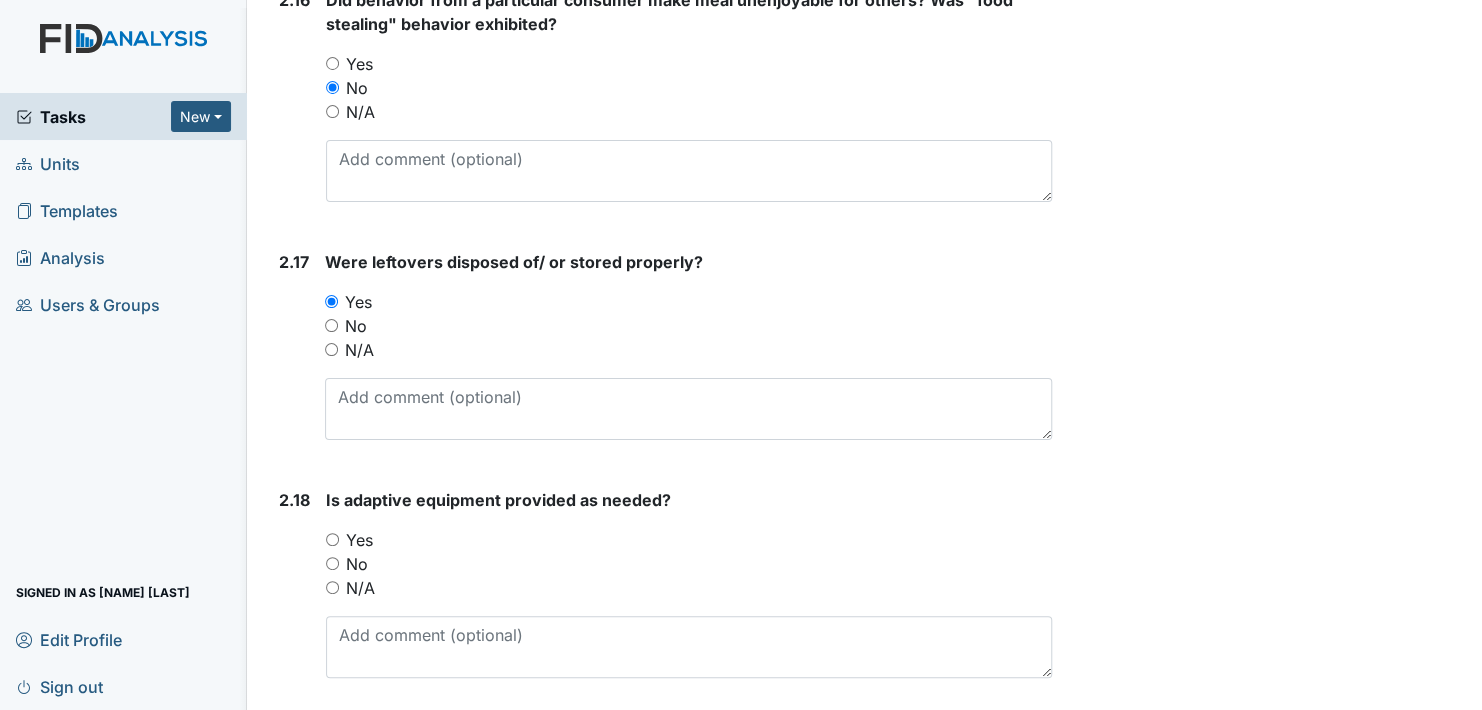 click on "Yes" at bounding box center (332, 539) 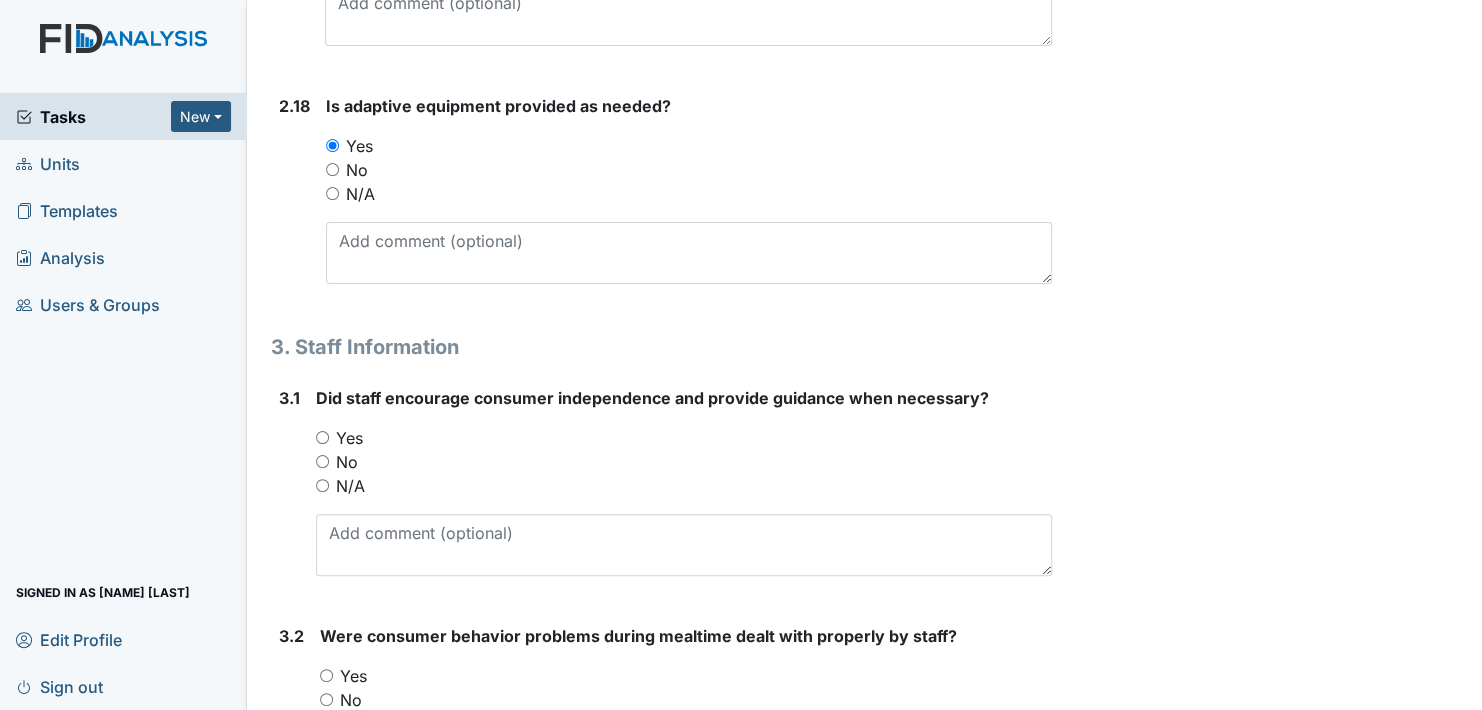 scroll, scrollTop: 5600, scrollLeft: 0, axis: vertical 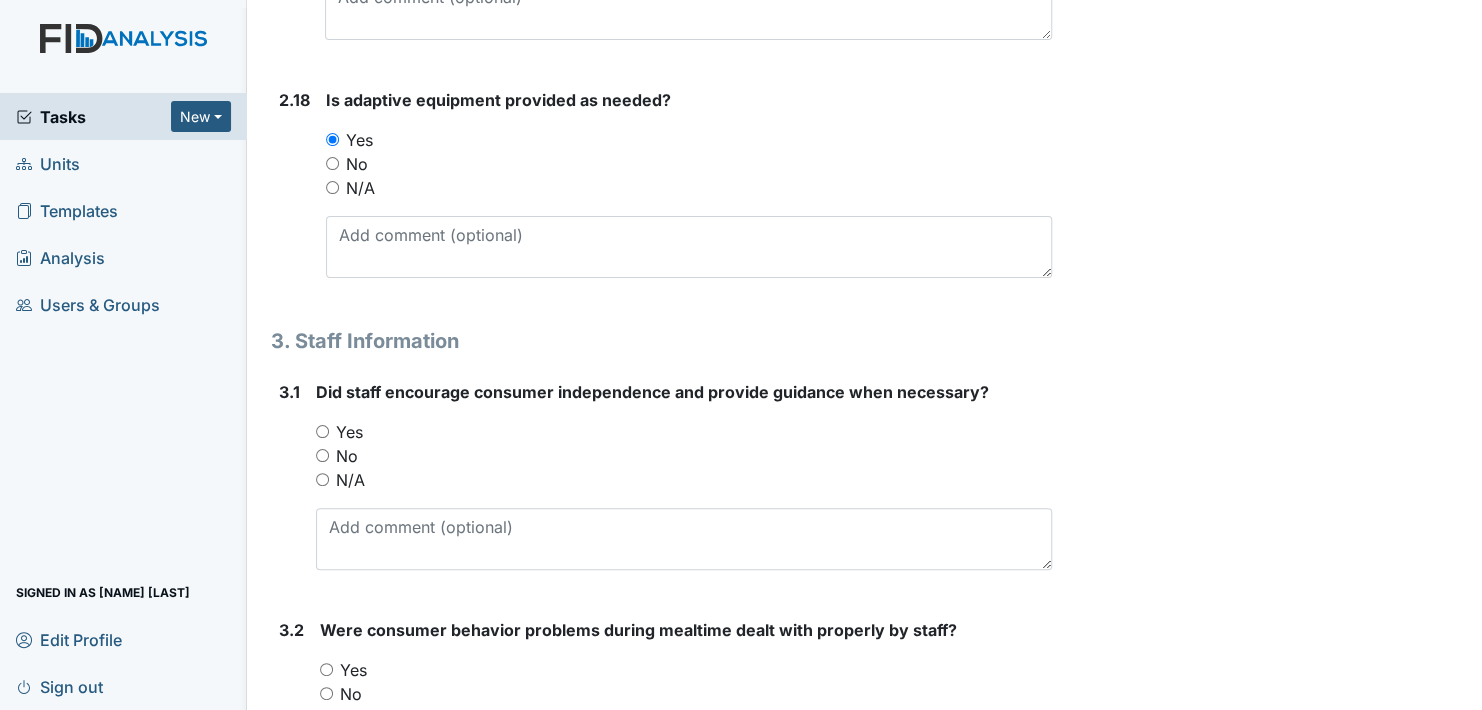 click on "Yes" at bounding box center (322, 431) 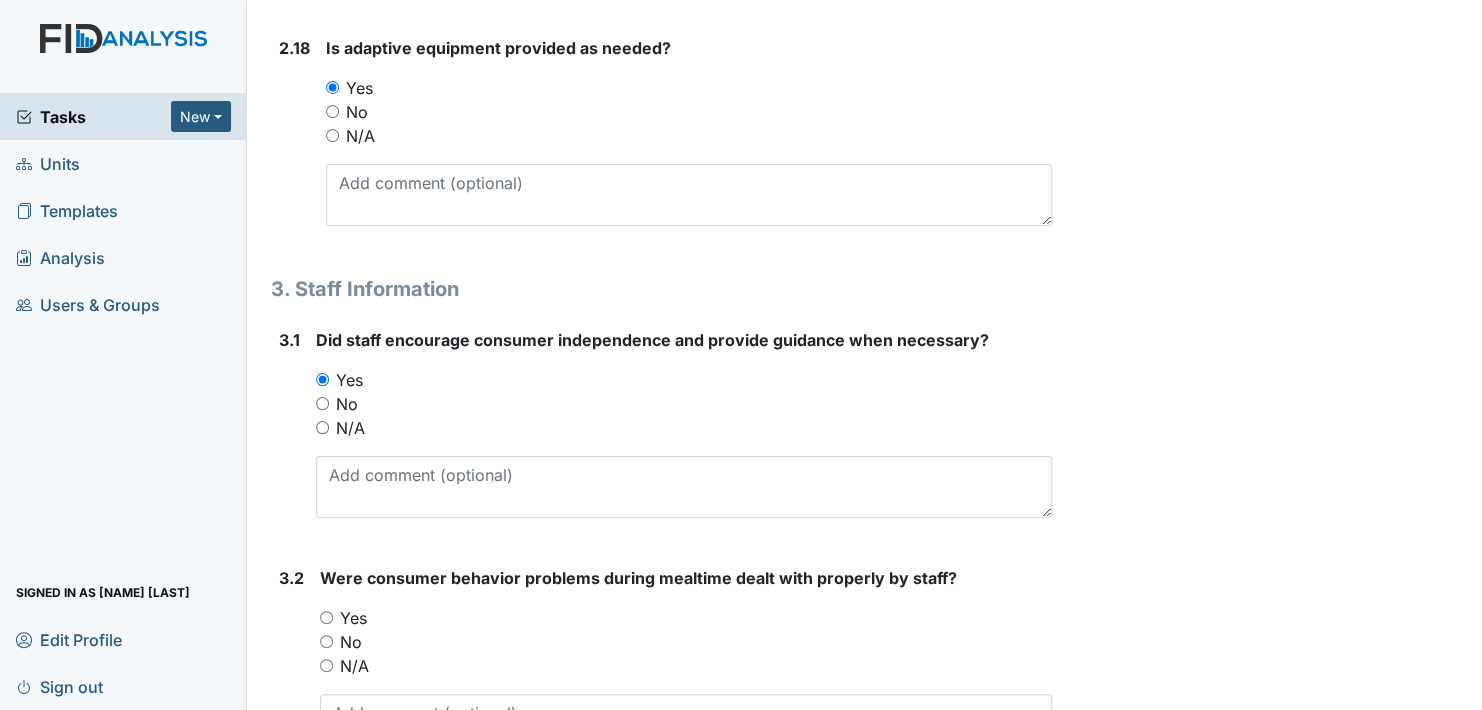 scroll, scrollTop: 5800, scrollLeft: 0, axis: vertical 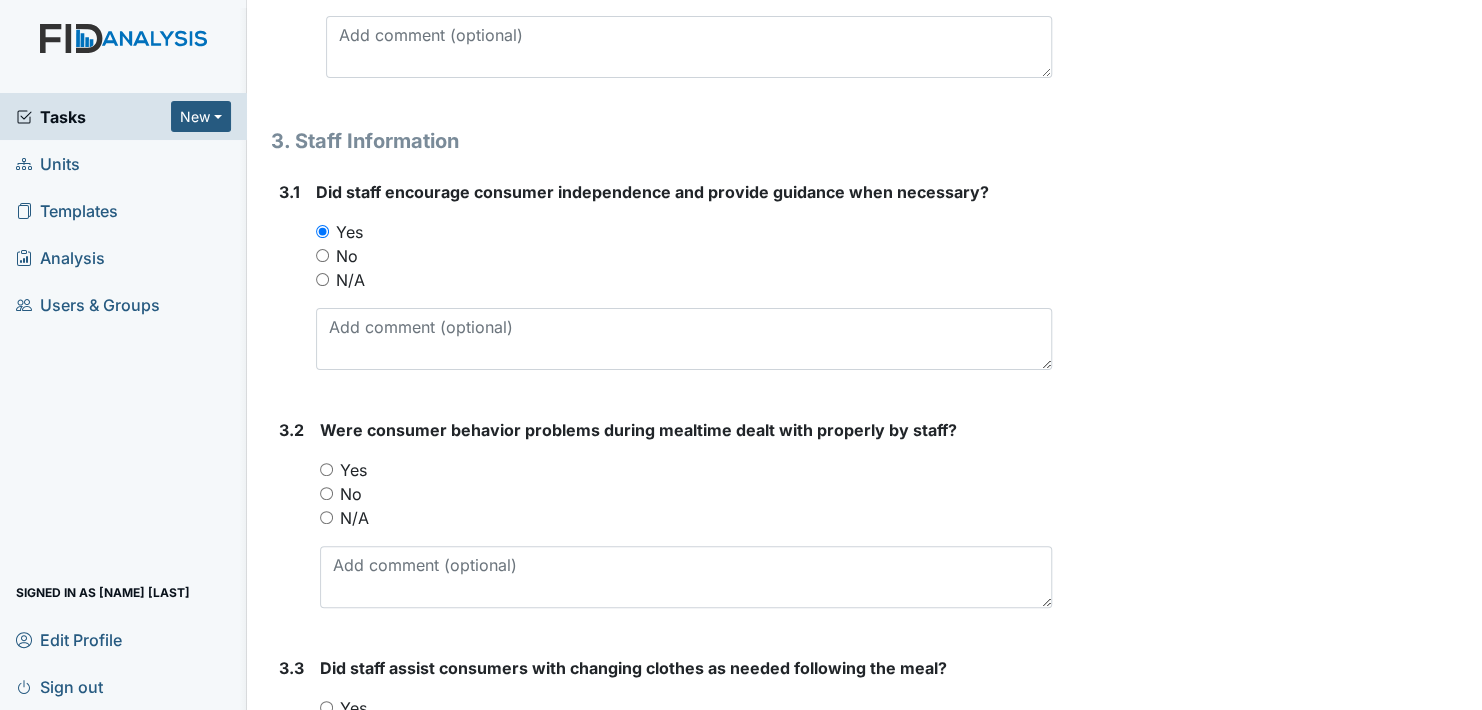 click on "N/A" at bounding box center (326, 517) 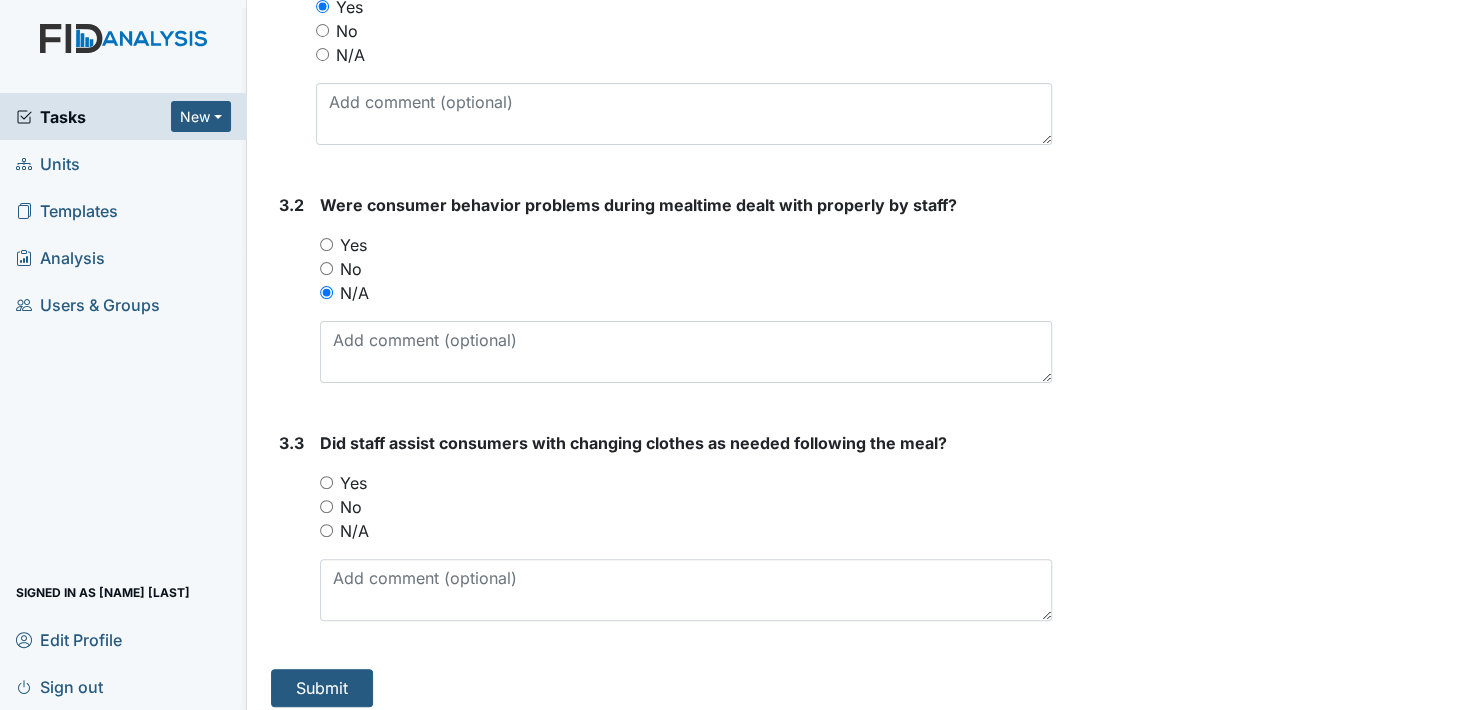 scroll, scrollTop: 6027, scrollLeft: 0, axis: vertical 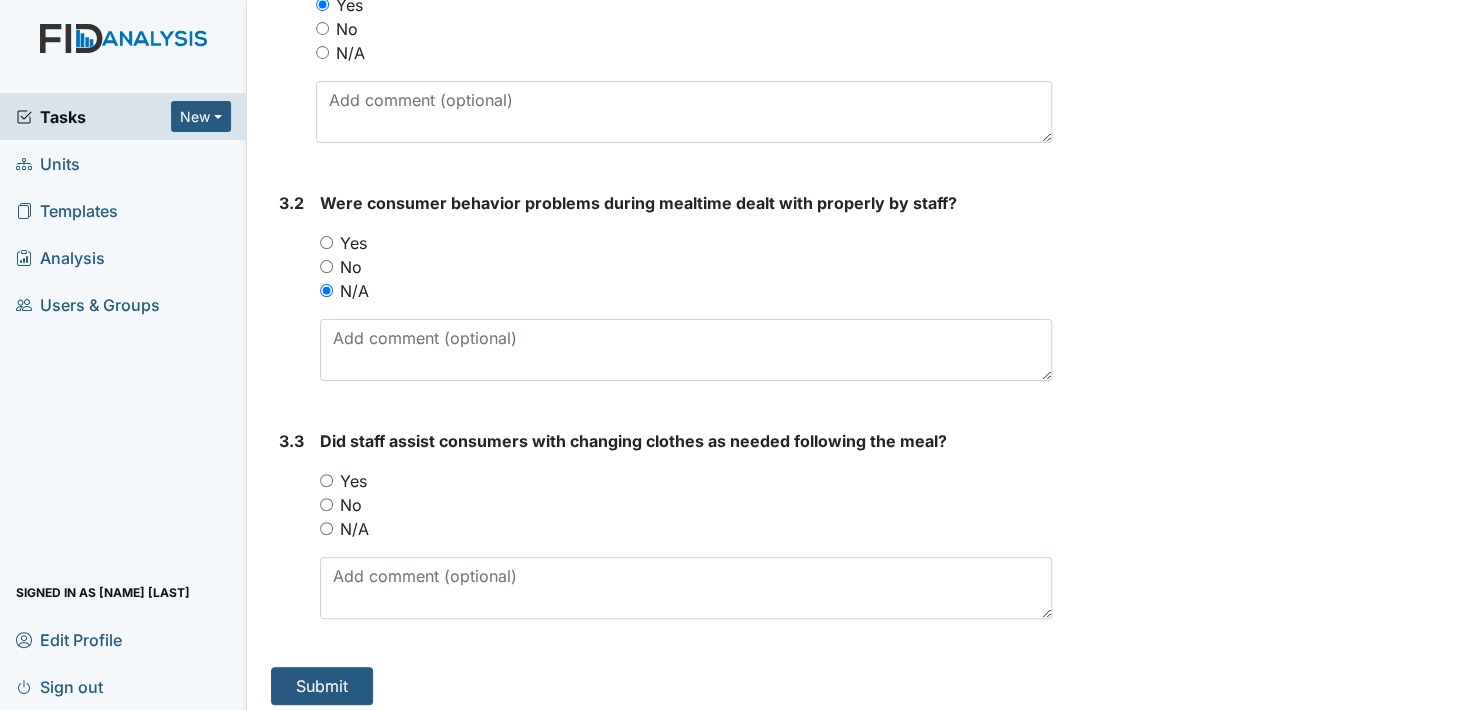 click on "Yes" at bounding box center (326, 480) 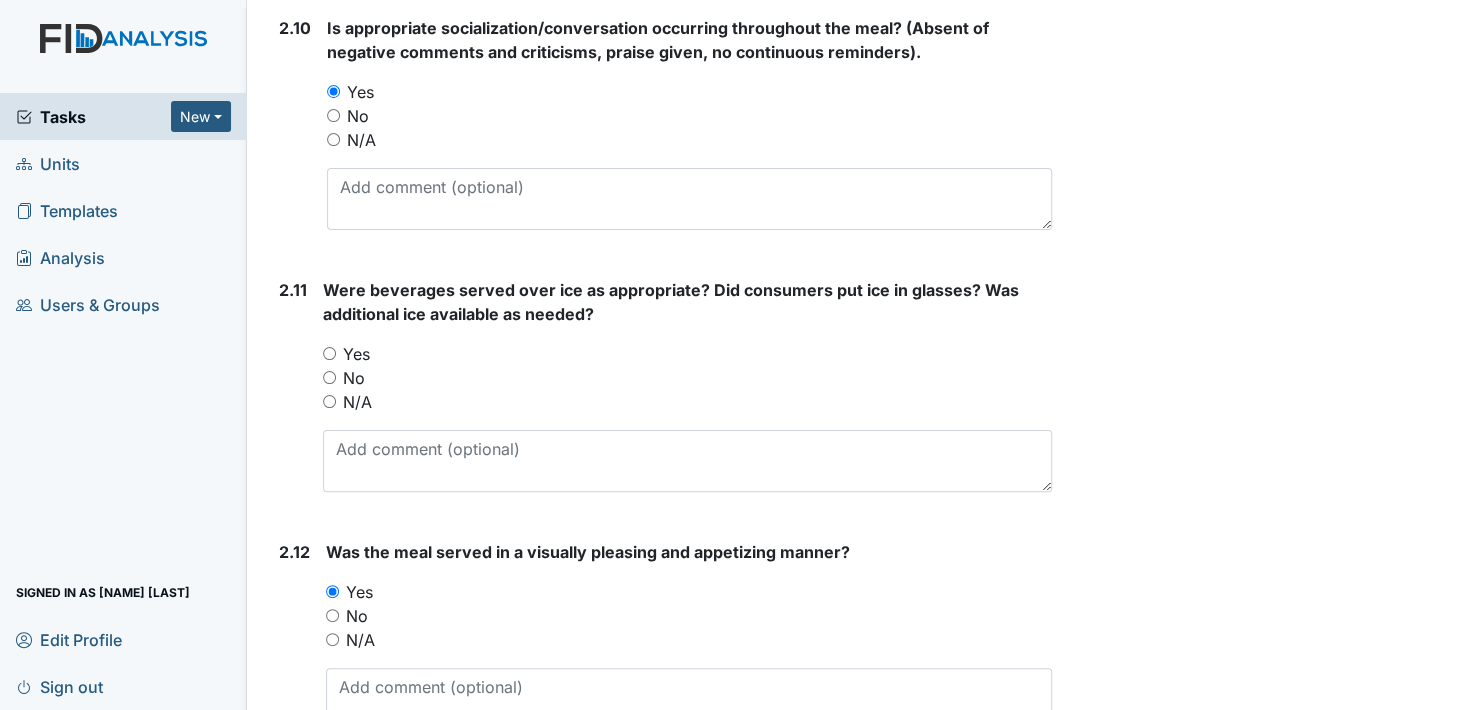 scroll, scrollTop: 3627, scrollLeft: 0, axis: vertical 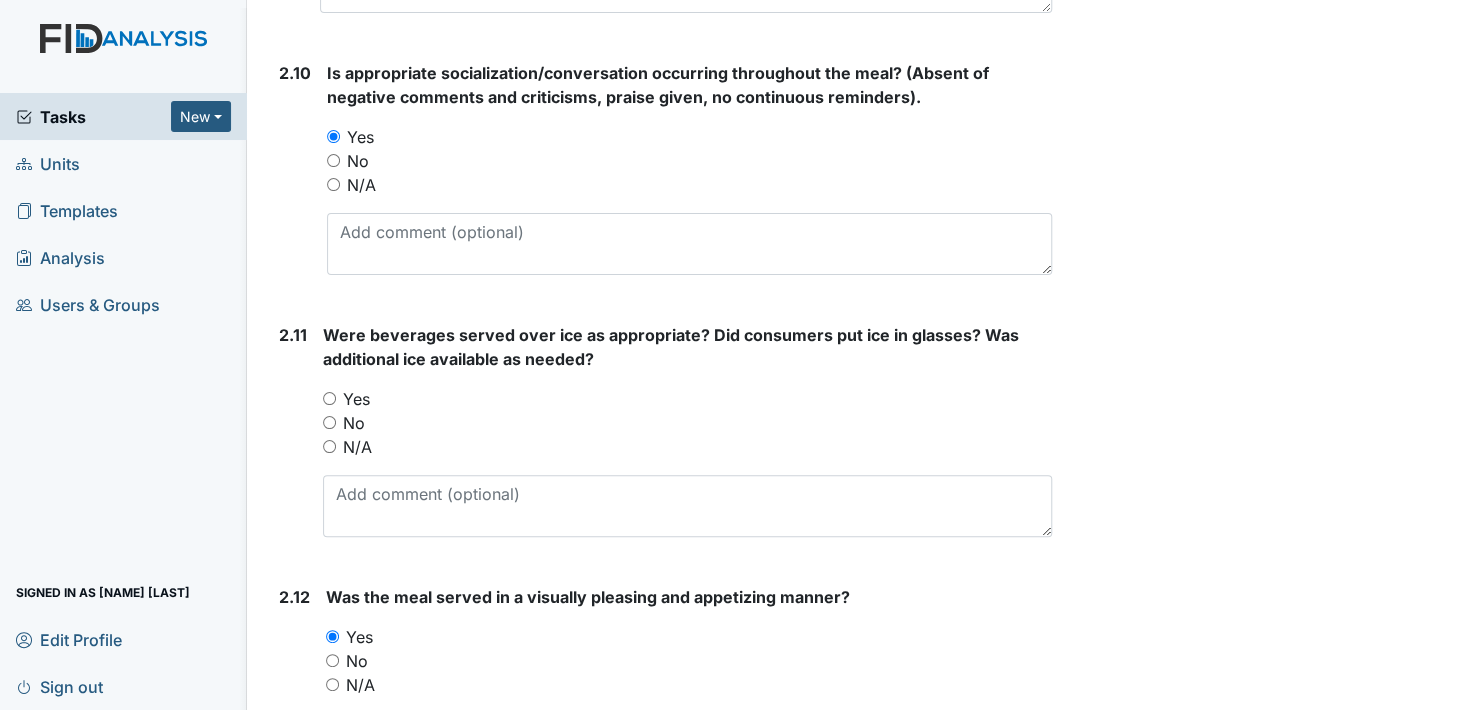 drag, startPoint x: 332, startPoint y: 391, endPoint x: 348, endPoint y: 391, distance: 16 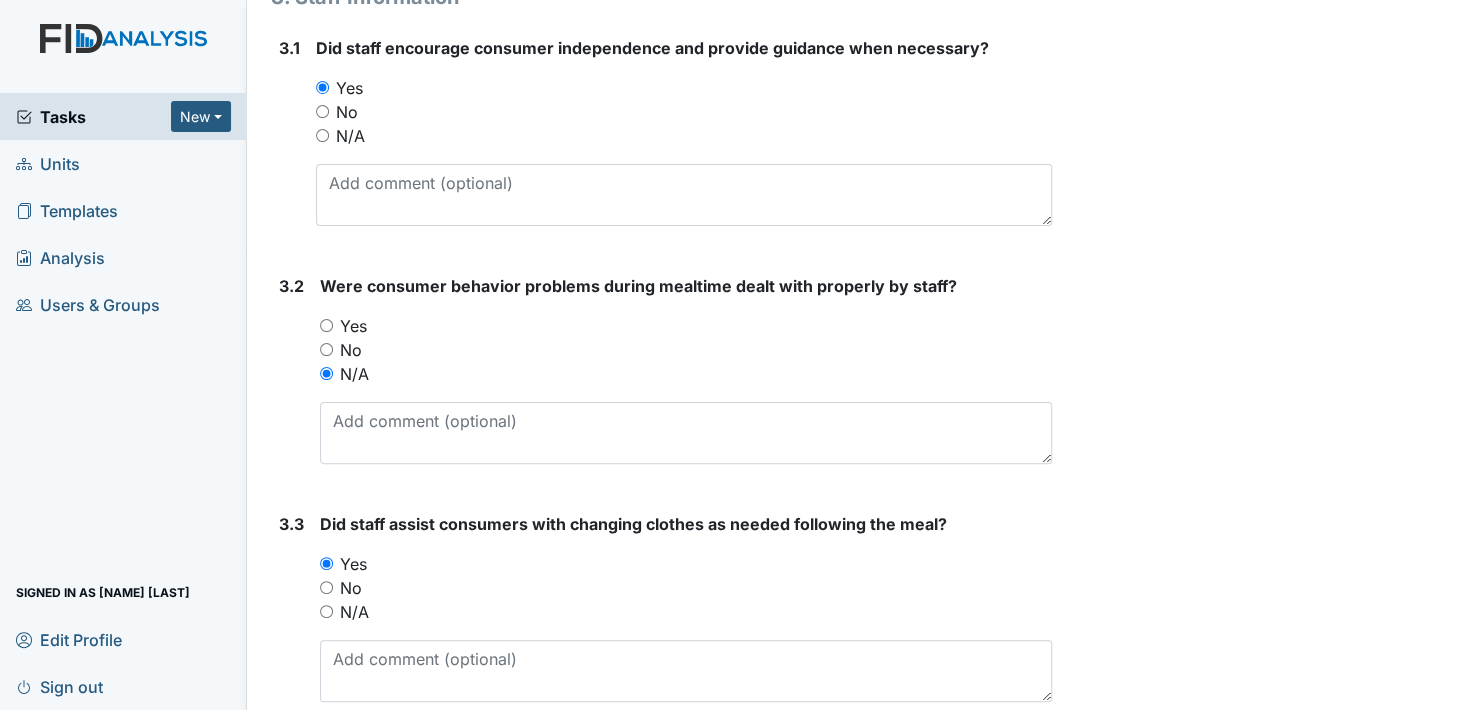 scroll, scrollTop: 6027, scrollLeft: 0, axis: vertical 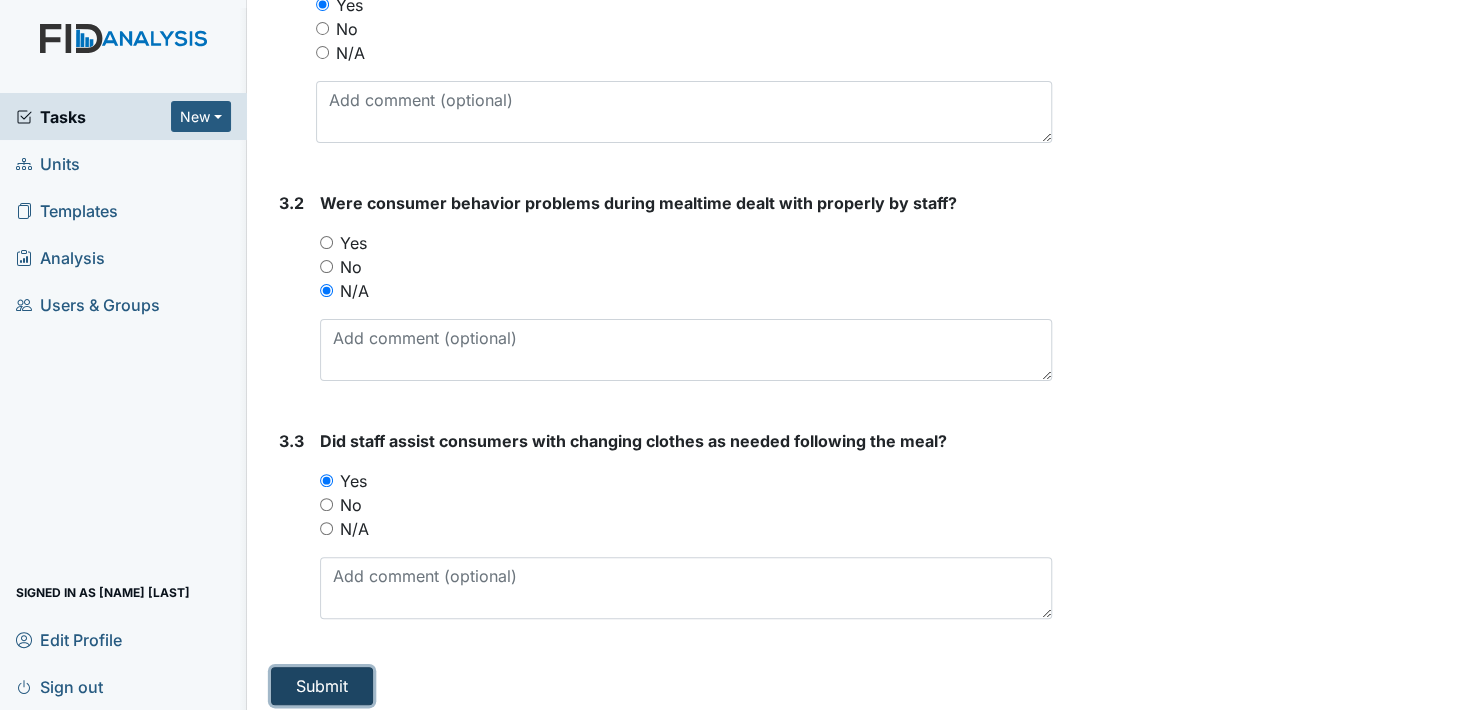 click on "Submit" at bounding box center (322, 686) 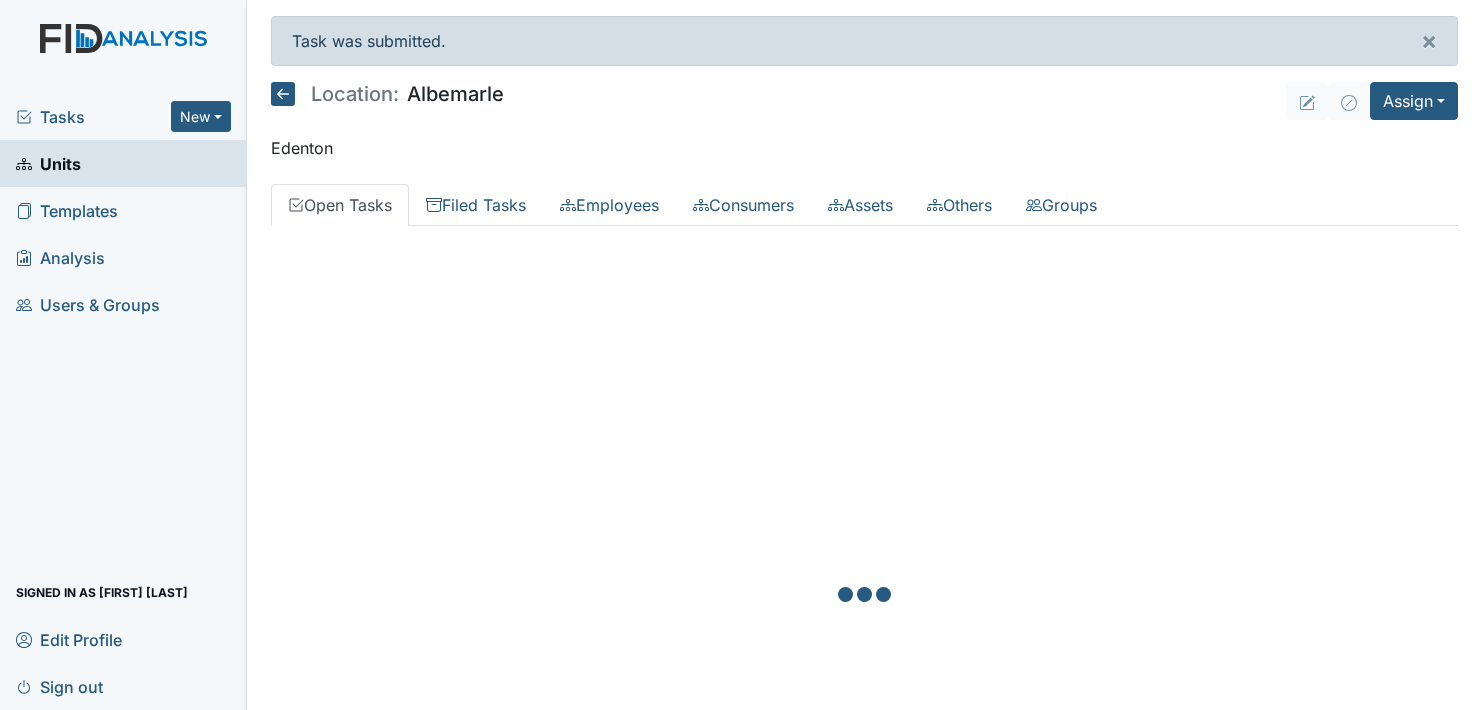 scroll, scrollTop: 0, scrollLeft: 0, axis: both 